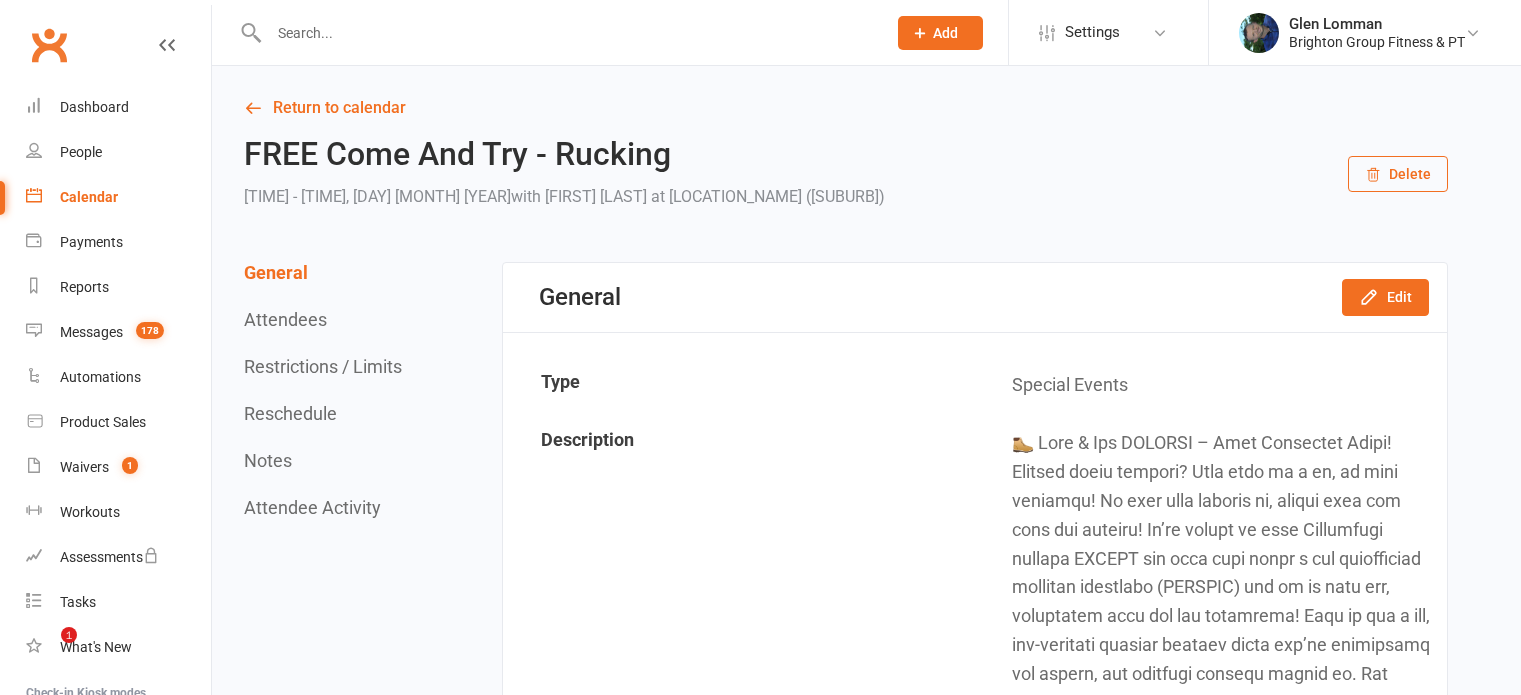 scroll, scrollTop: 0, scrollLeft: 0, axis: both 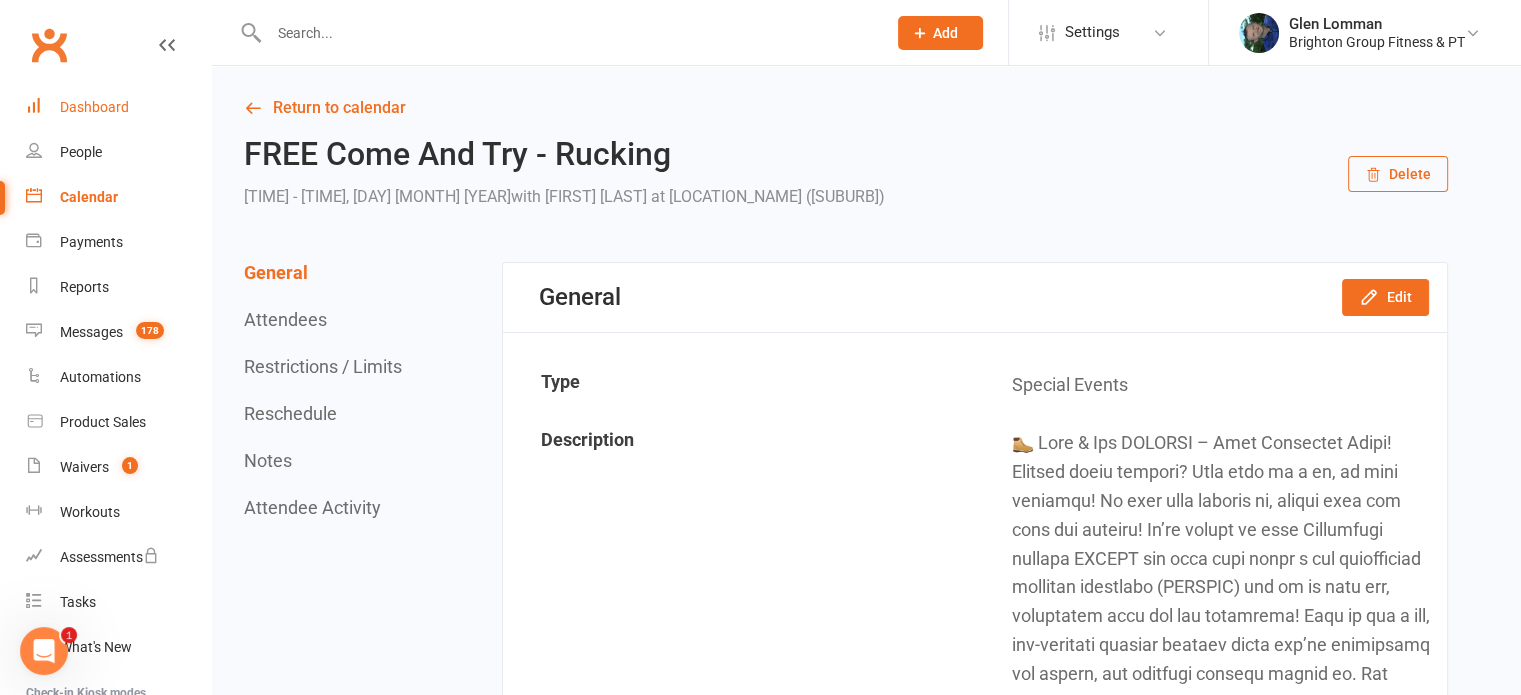 click on "Dashboard" at bounding box center (118, 107) 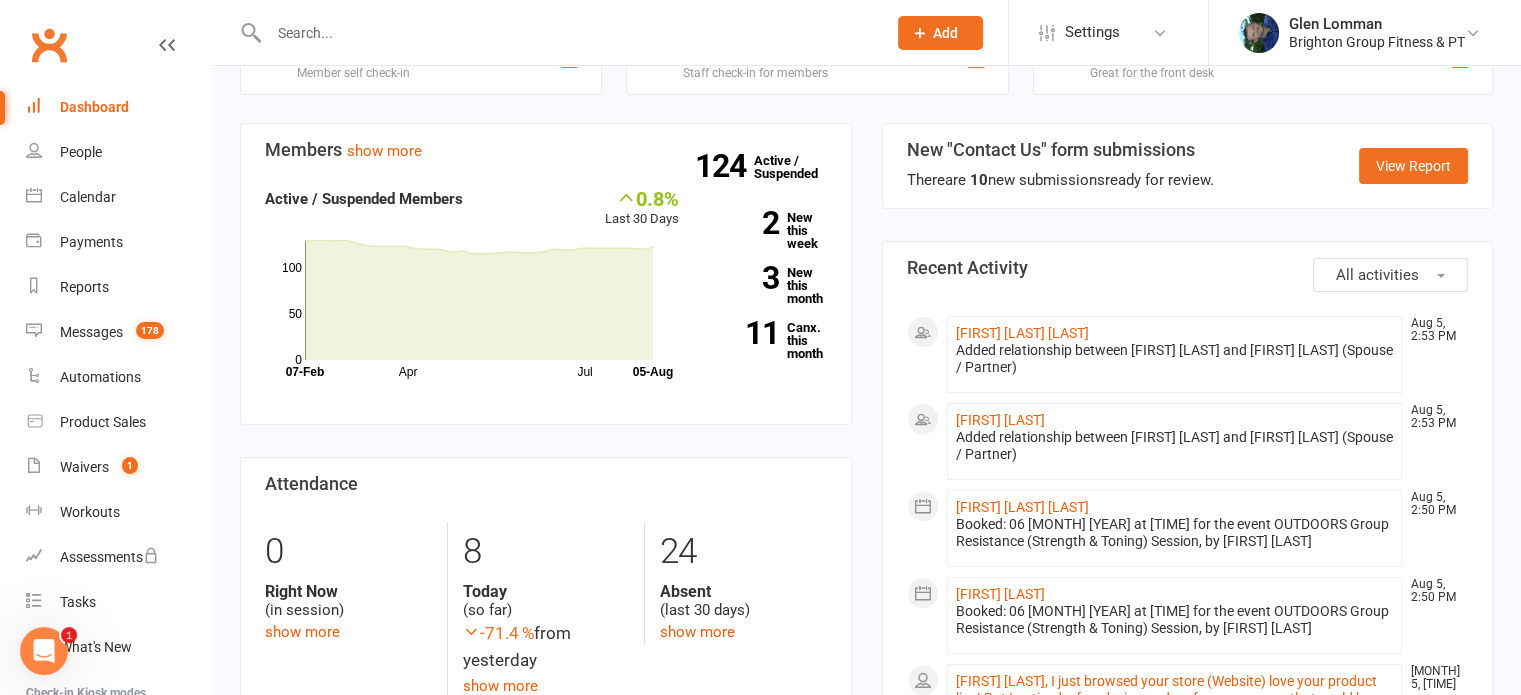 scroll, scrollTop: 484, scrollLeft: 0, axis: vertical 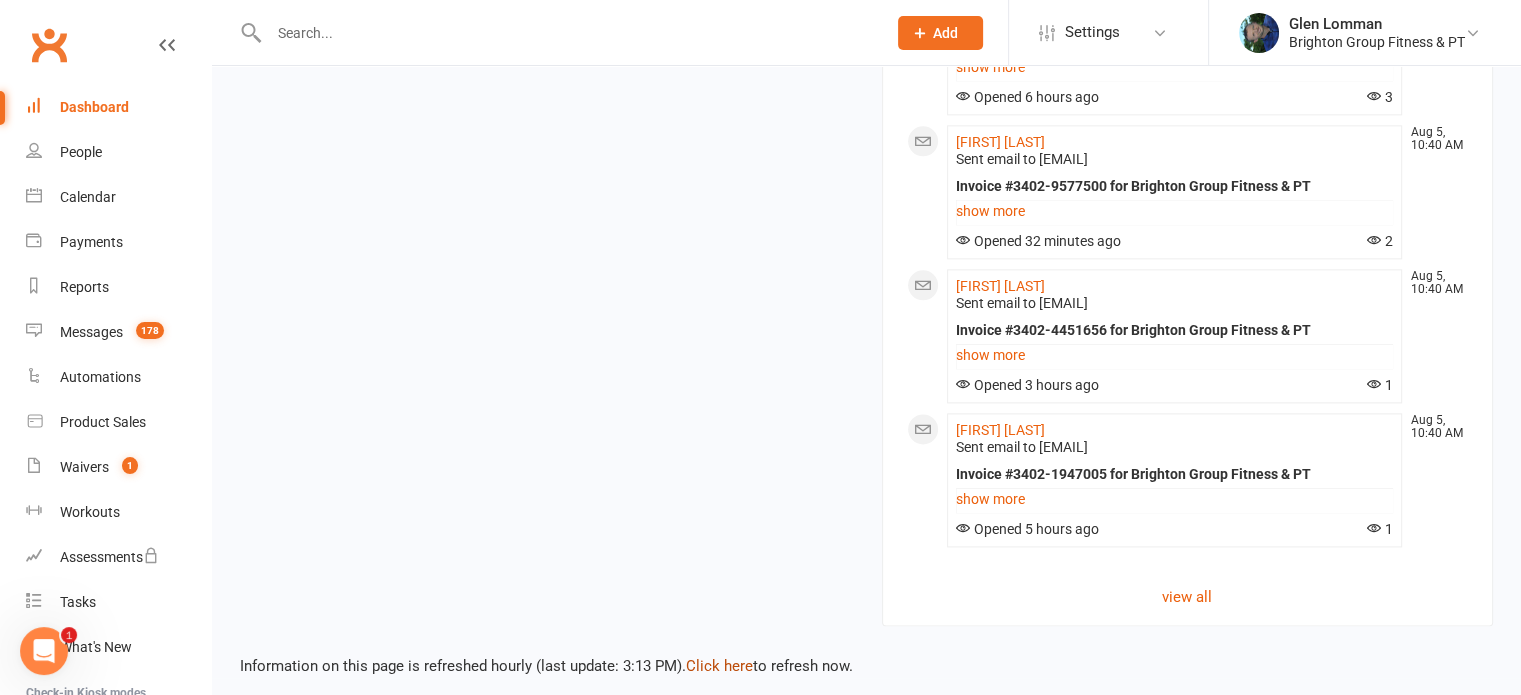 click on "Click here" at bounding box center [719, 666] 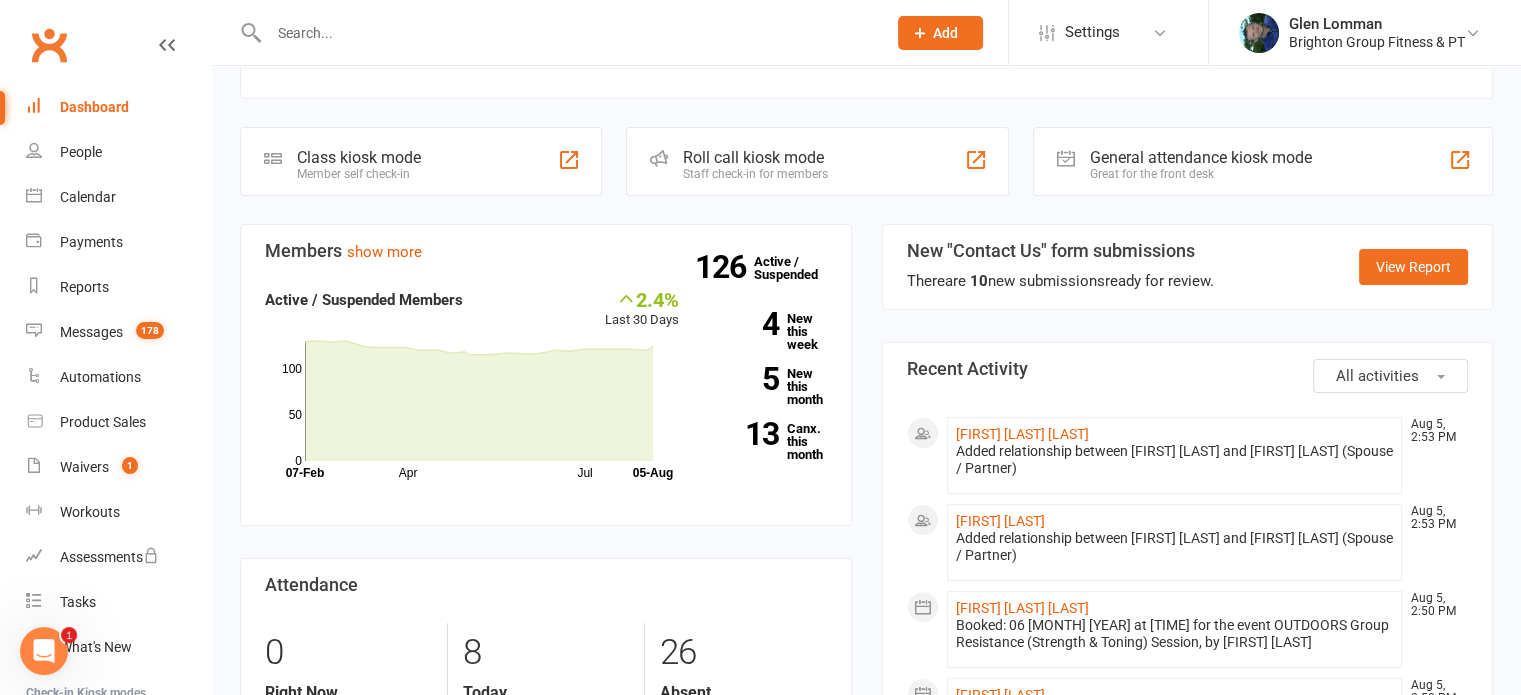 scroll, scrollTop: 378, scrollLeft: 0, axis: vertical 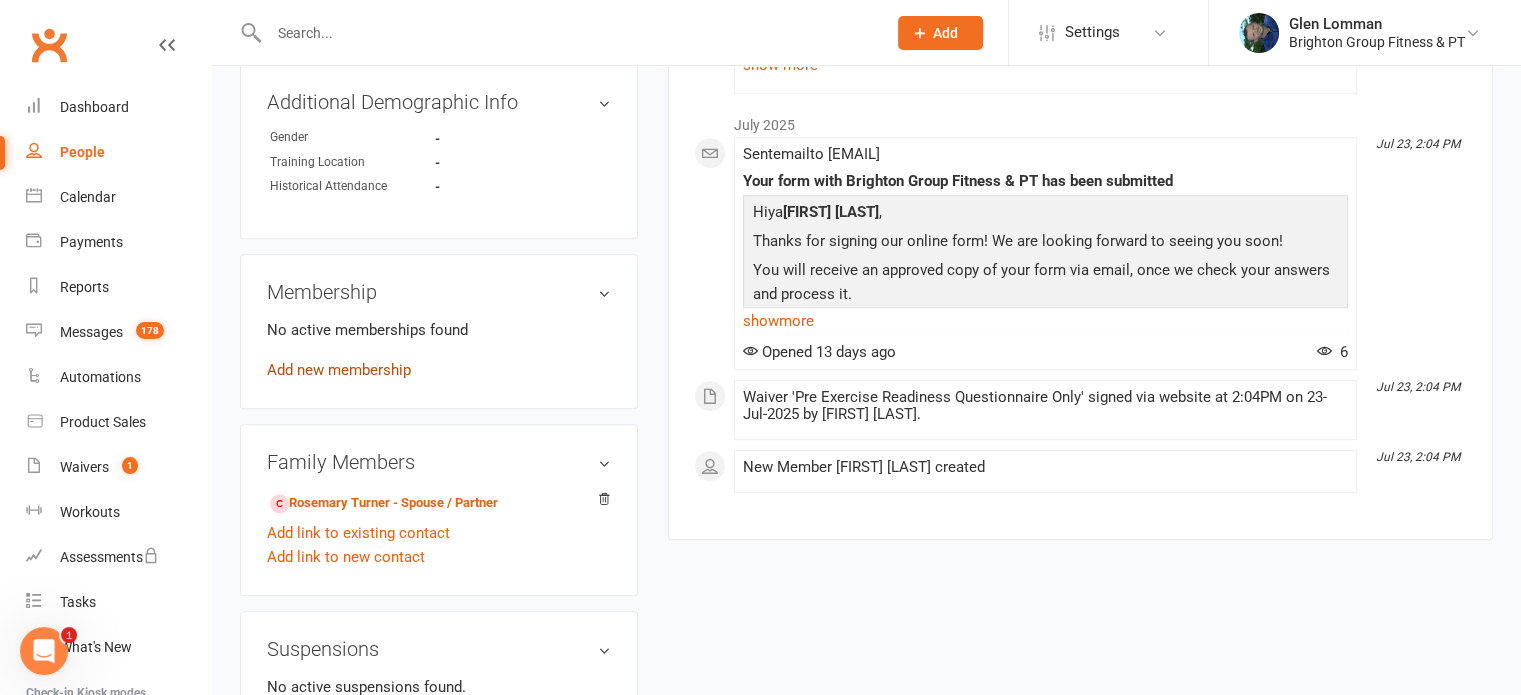 click on "Add new membership" at bounding box center [339, 370] 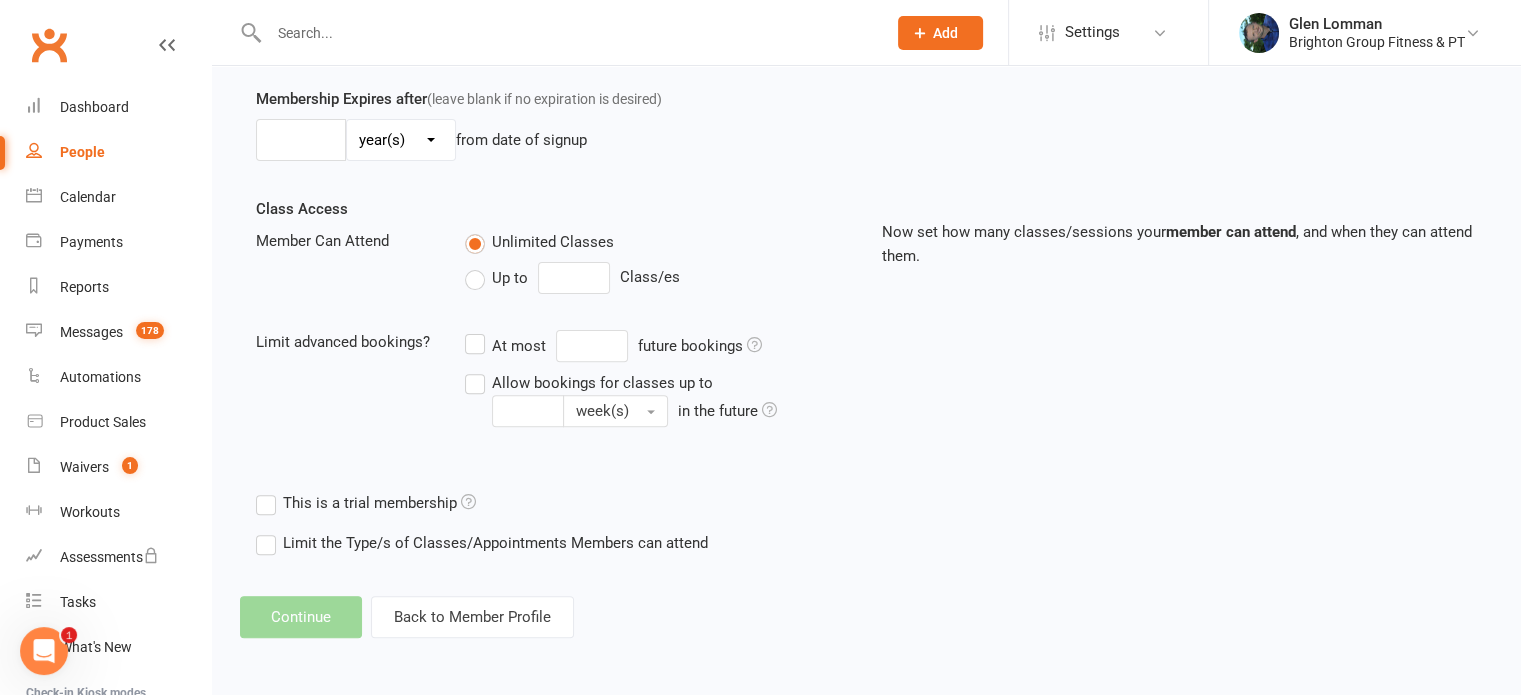 scroll, scrollTop: 0, scrollLeft: 0, axis: both 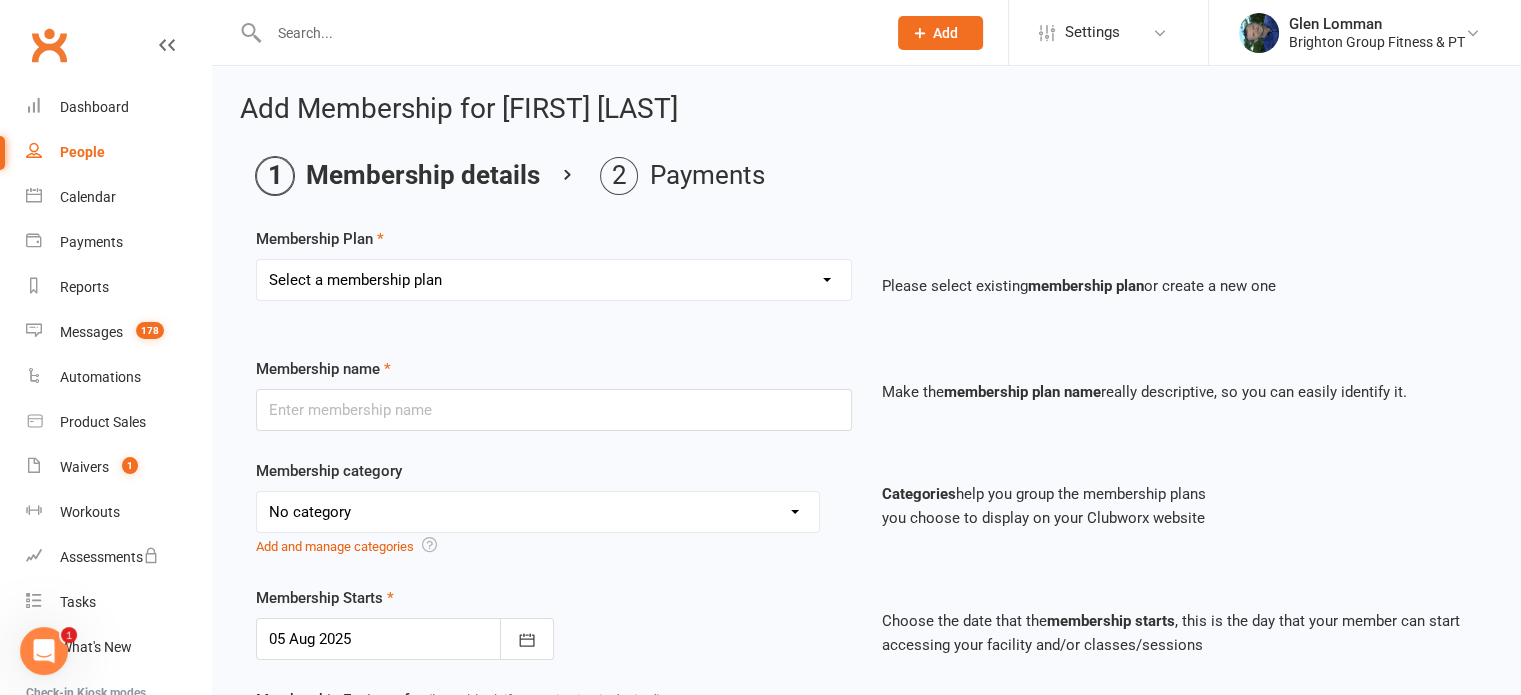 click on "Select a membership plan Create new Membership Plan Gold Membership Package (Paid Monthly) Gold Membership Package (Paid Fortnightly) Gold Membership Package (Paid Weekly) Silver Membership Package (Paid Monthly) Silver Membership Package (Paid Fortnightly) Silver Membership Package (Paid Weekly) 1:1 Mobile PT (1 Sessions Per Week + Bonuses) 1:1 Mobile PT (2 Sessions Per Week + Bonuses) Longevity Retreat May 27-29th 2022 Longevity Retreat May 27-29th 2022 (Paid Monthly x 6months) Longevity Retreat May 27-29th 2022 (Paid Weekly x 26weeks) 6 Week Team Challenge in Oct 24 for $99 Offer + Unlimited Group Sessions (Paid Weekly) 6 Week Team Challenge in Oct 24 for $99 Offer + Unlimited Group Sessions (Paid Fortnightly) 6 Week Team Challenge in Oct 24 for $99 Offer + Unlimited Group Sessions (Paid Monthly) 6 Week Team Challenge $99 Offer + Unlimited Group Sessions (6 Months PIF) 6 Week Team Challenge $99 Offer + Unlimited Group Sessions (12 Months PIF) 3 Months Gold Membership PIF 10% off (Start Date - End Date)" at bounding box center [554, 280] 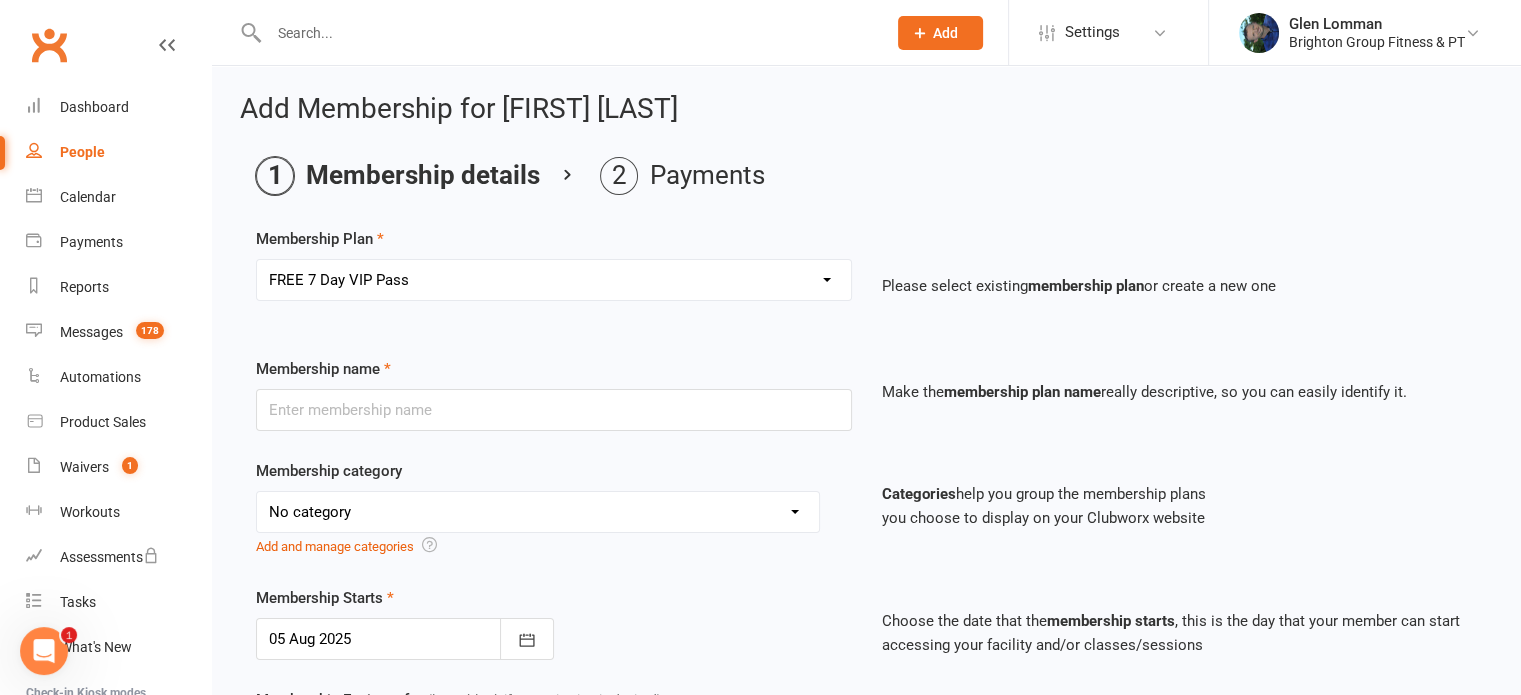 click on "Select a membership plan Create new Membership Plan Gold Membership Package (Paid Monthly) Gold Membership Package (Paid Fortnightly) Gold Membership Package (Paid Weekly) Silver Membership Package (Paid Monthly) Silver Membership Package (Paid Fortnightly) Silver Membership Package (Paid Weekly) 1:1 Mobile PT (1 Sessions Per Week + Bonuses) 1:1 Mobile PT (2 Sessions Per Week + Bonuses) Longevity Retreat May 27-29th 2022 Longevity Retreat May 27-29th 2022 (Paid Monthly x 6months) Longevity Retreat May 27-29th 2022 (Paid Weekly x 26weeks) 6 Week Team Challenge in Oct 24 for $99 Offer + Unlimited Group Sessions (Paid Weekly) 6 Week Team Challenge in Oct 24 for $99 Offer + Unlimited Group Sessions (Paid Fortnightly) 6 Week Team Challenge in Oct 24 for $99 Offer + Unlimited Group Sessions (Paid Monthly) 6 Week Team Challenge $99 Offer + Unlimited Group Sessions (6 Months PIF) 6 Week Team Challenge $99 Offer + Unlimited Group Sessions (12 Months PIF) 3 Months Gold Membership PIF 10% off (Start Date - End Date)" at bounding box center [554, 280] 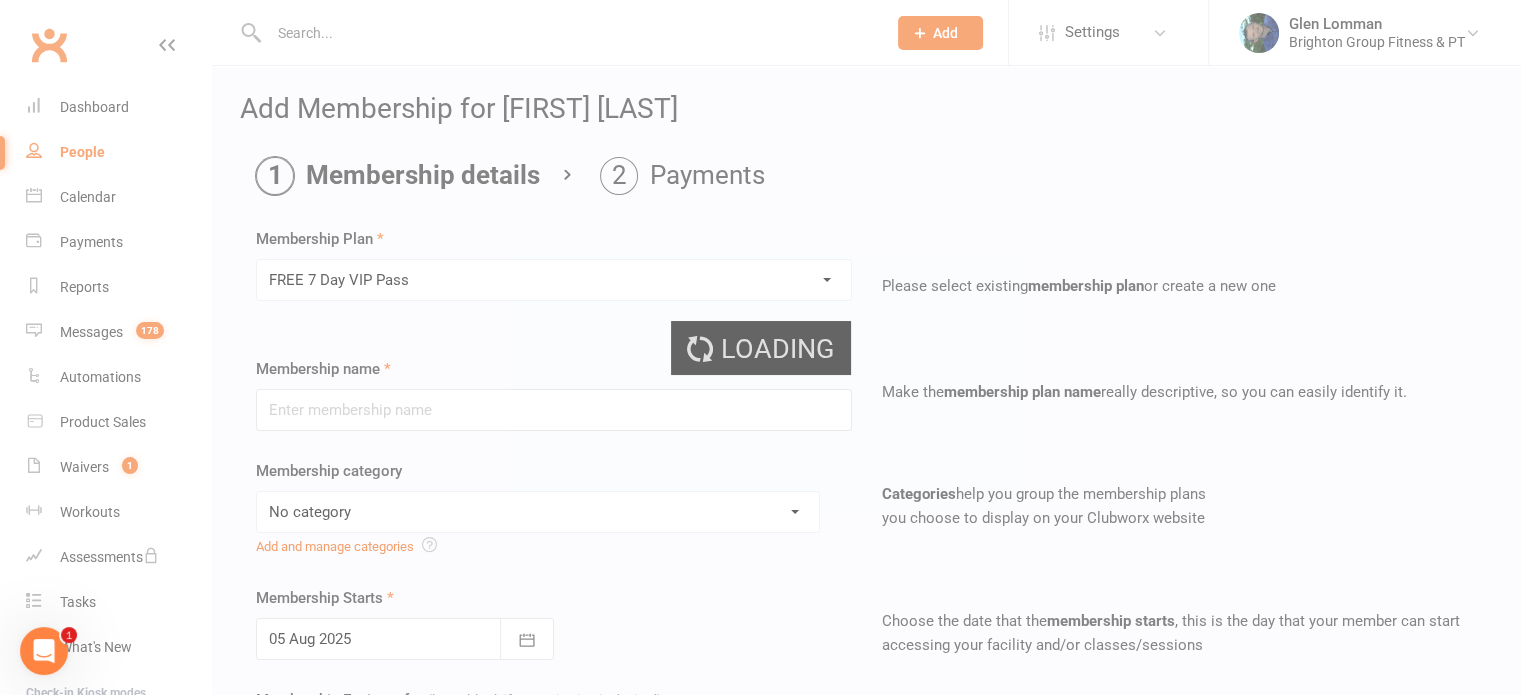 type on "FREE 7 Day VIP Pass" 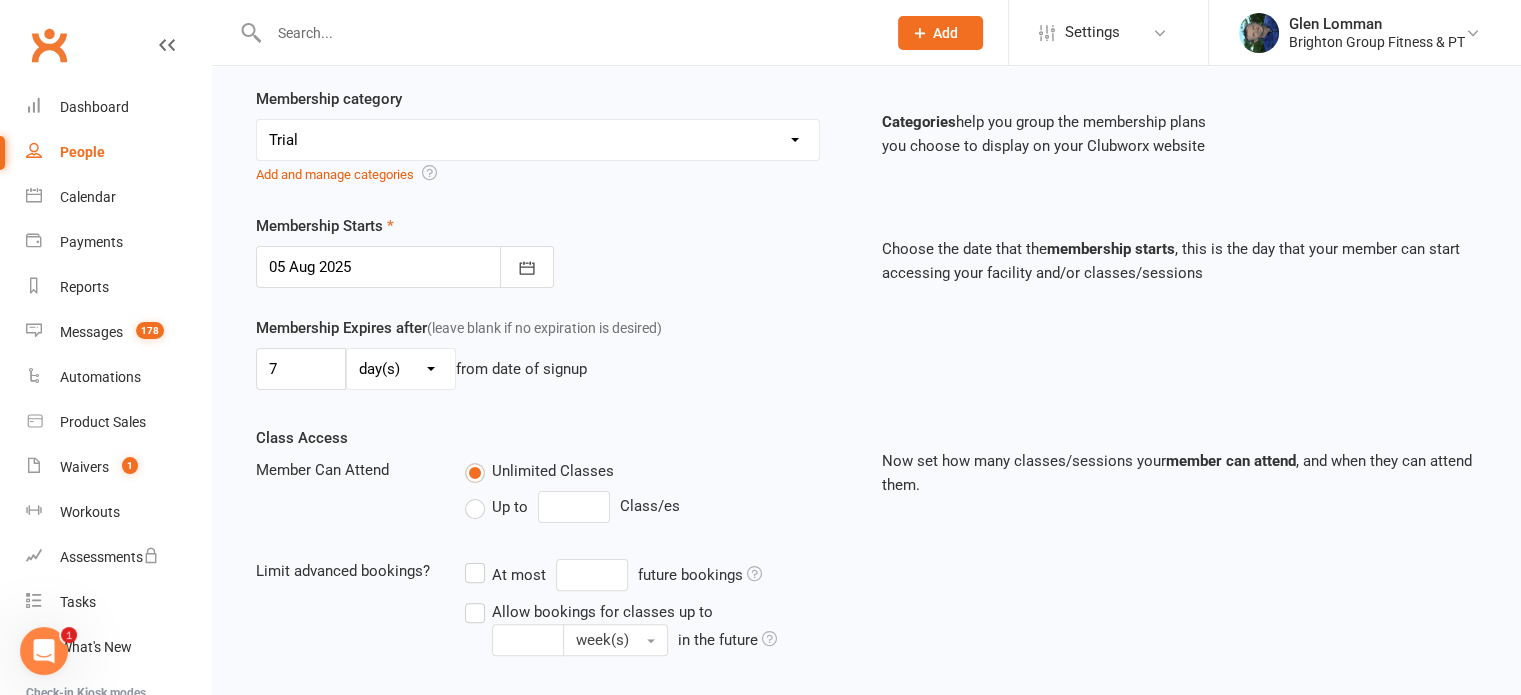 scroll, scrollTop: 376, scrollLeft: 0, axis: vertical 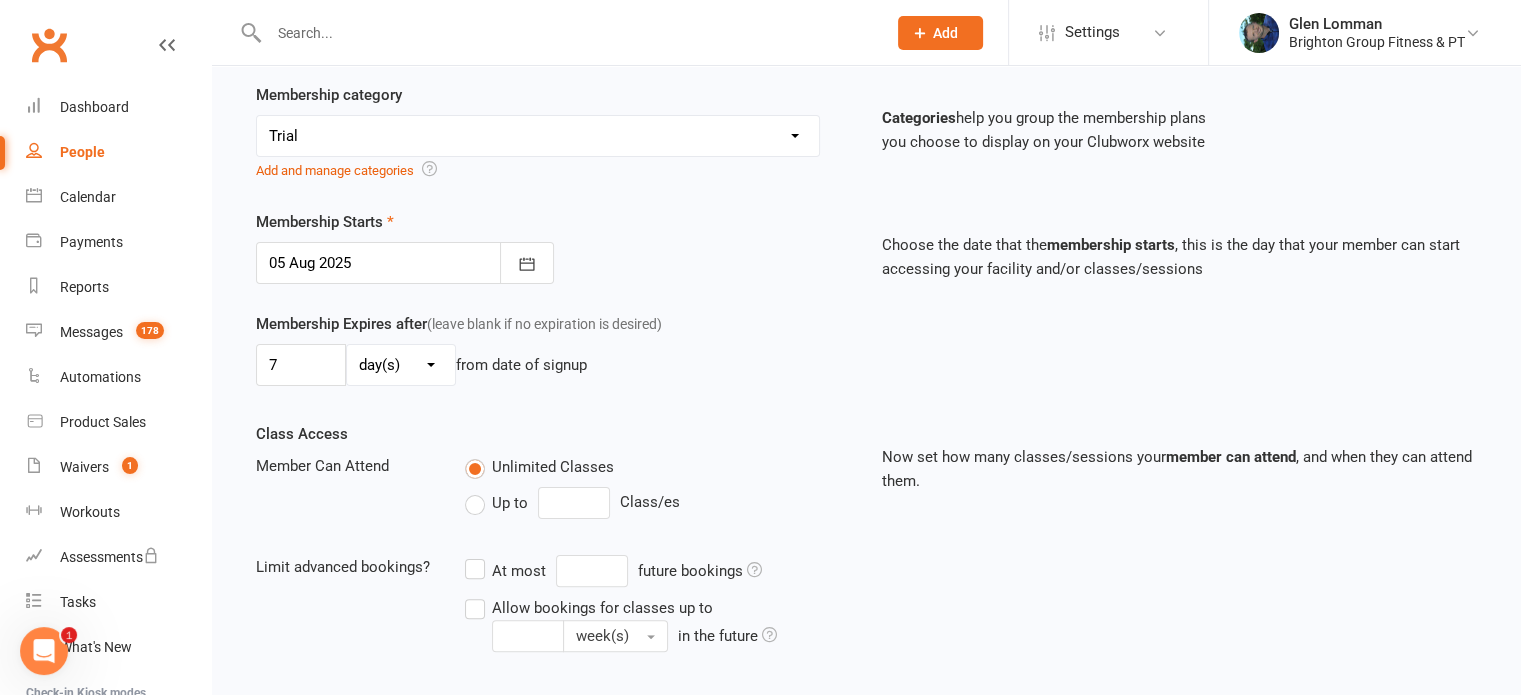 click at bounding box center (405, 263) 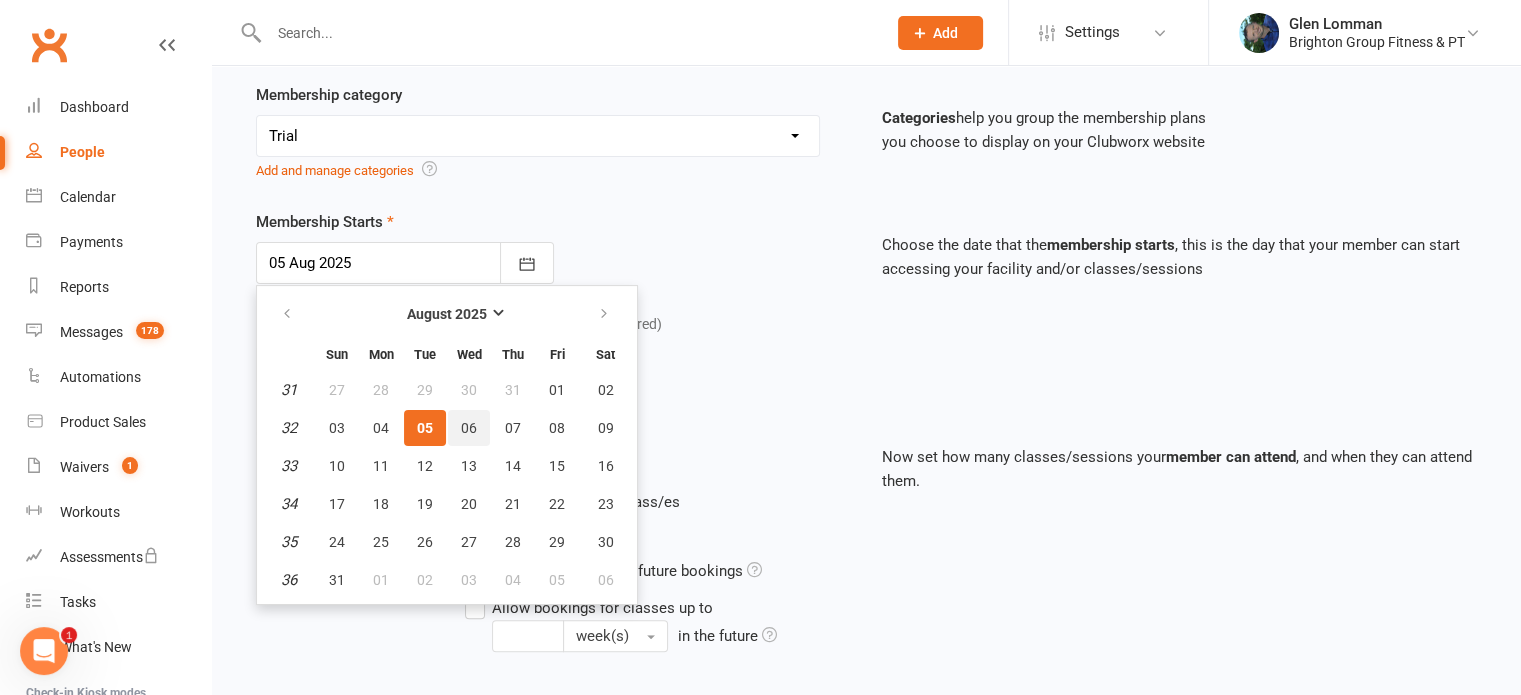 click on "06" at bounding box center (469, 428) 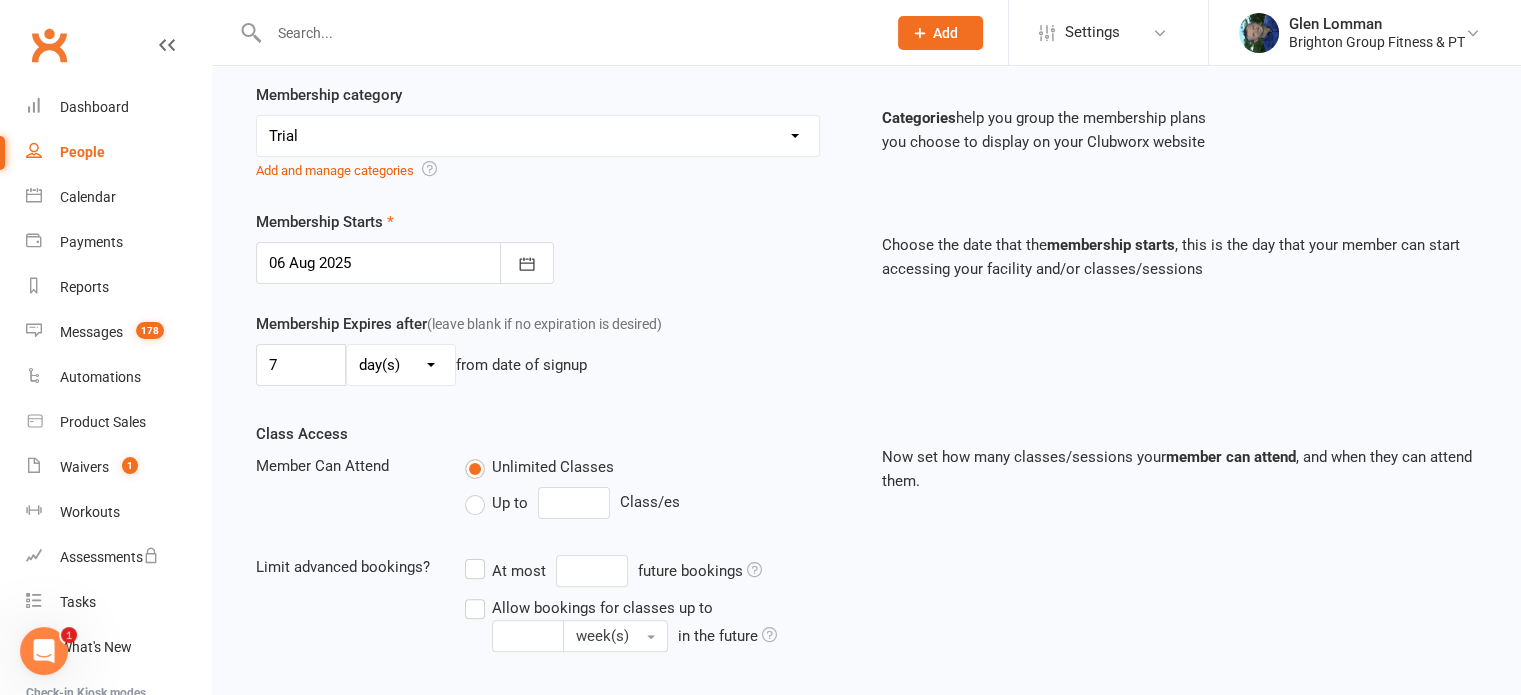 scroll, scrollTop: 597, scrollLeft: 0, axis: vertical 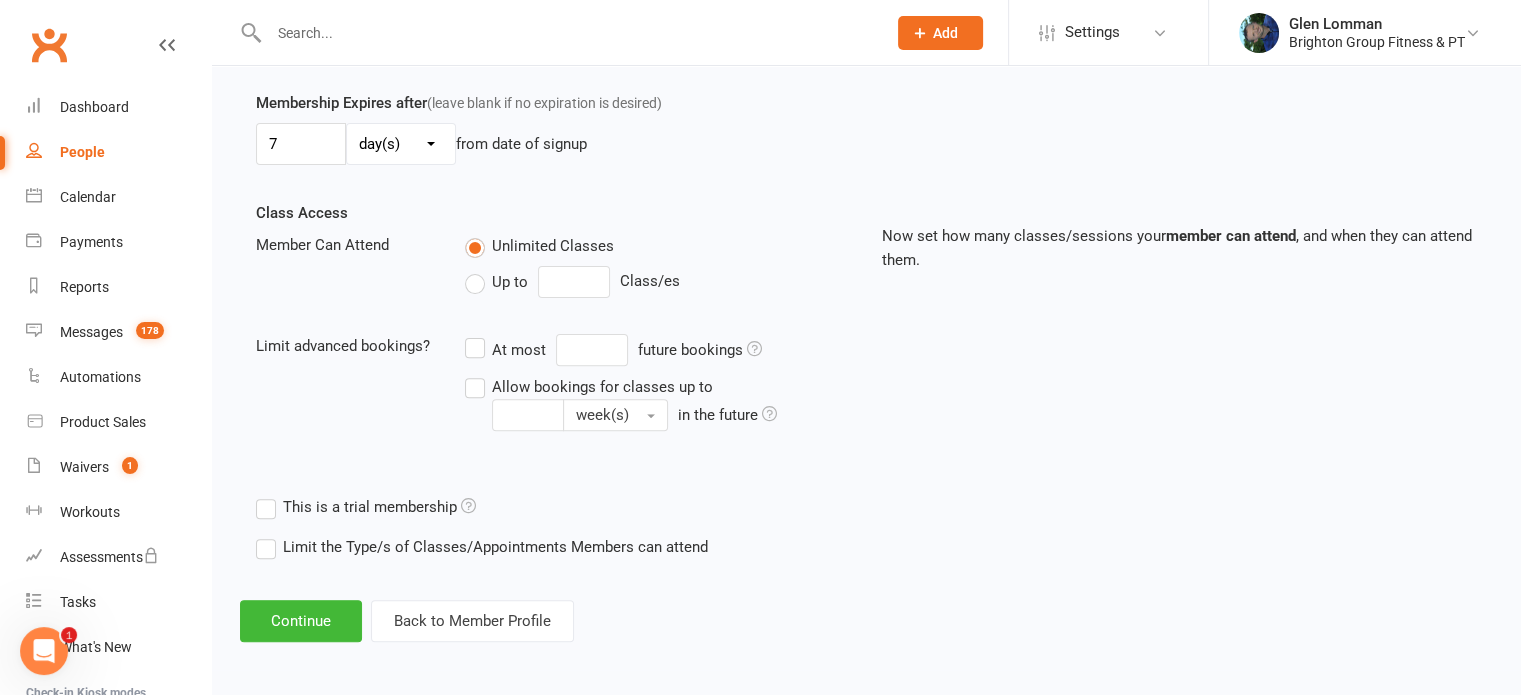 click on "This is a trial membership" at bounding box center [366, 507] 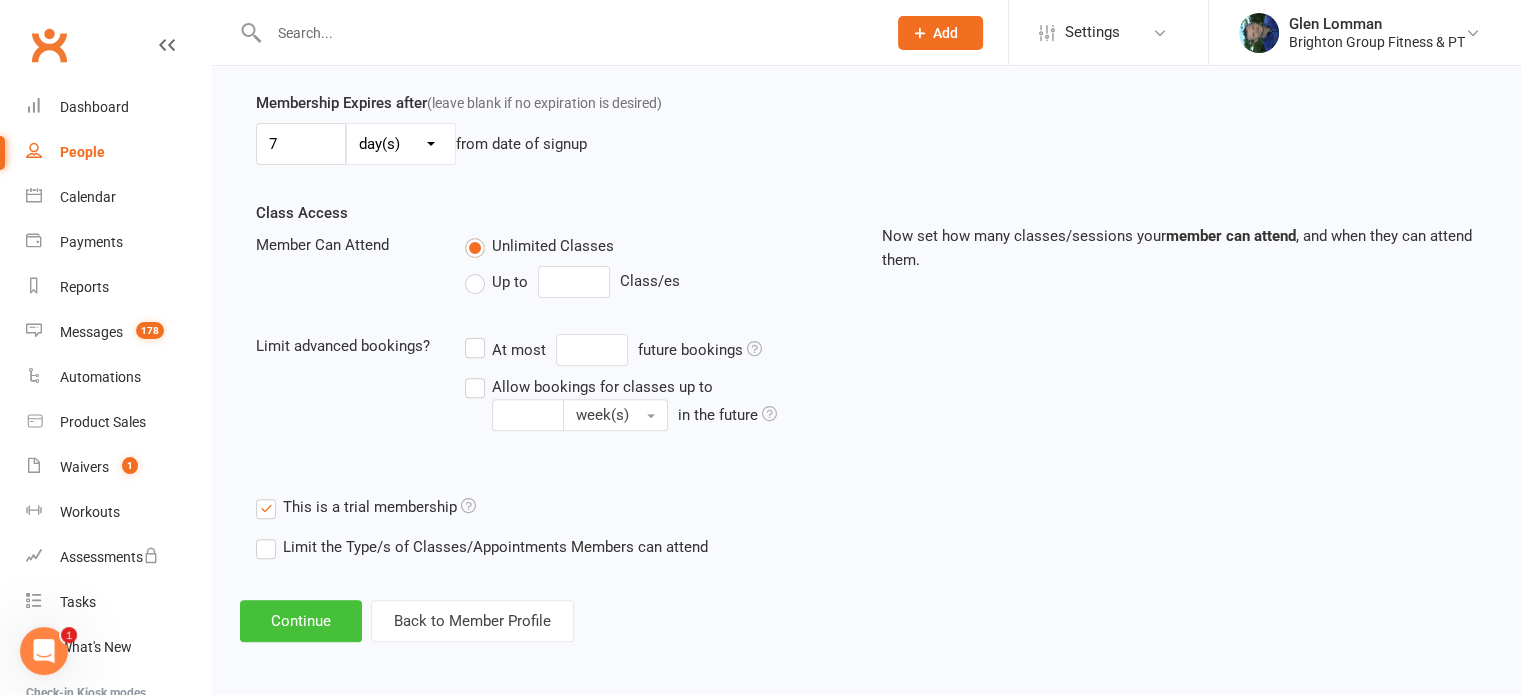click on "Continue" at bounding box center (301, 621) 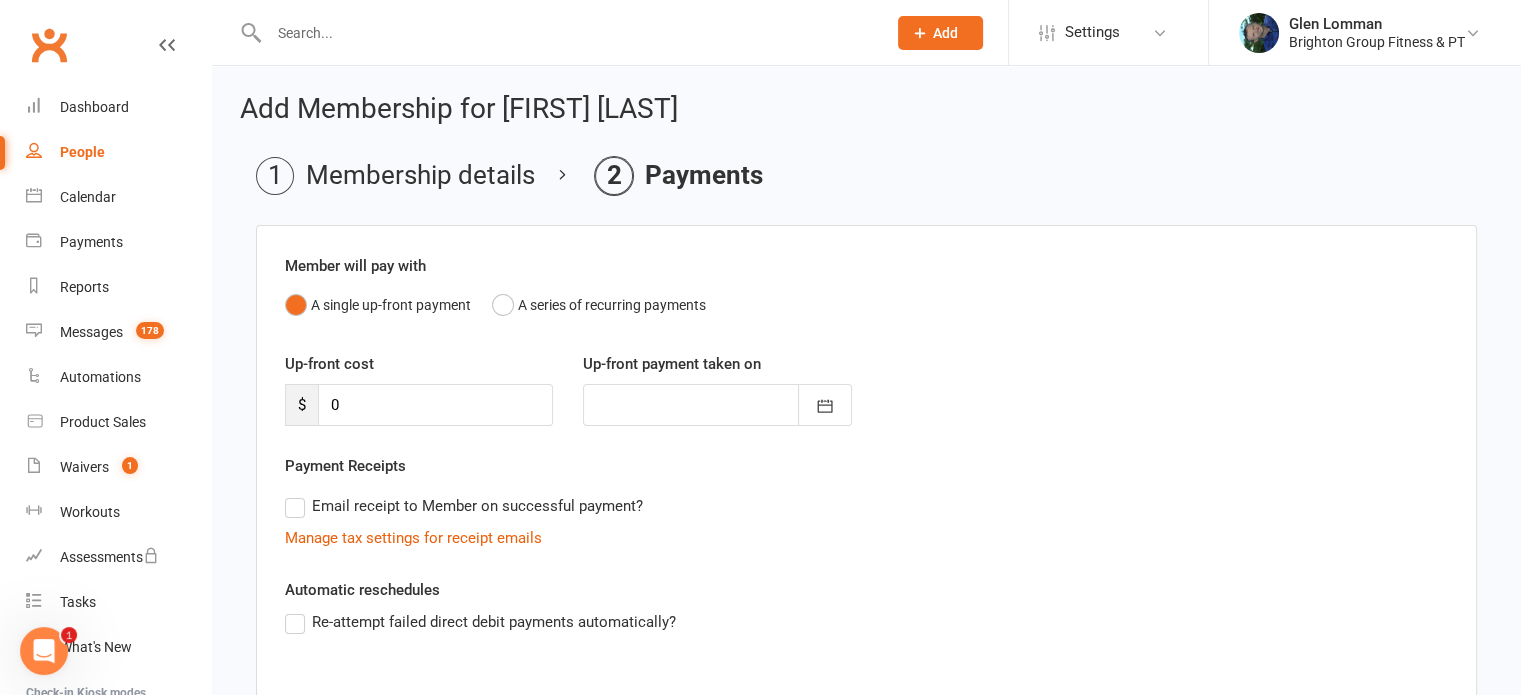 scroll, scrollTop: 312, scrollLeft: 0, axis: vertical 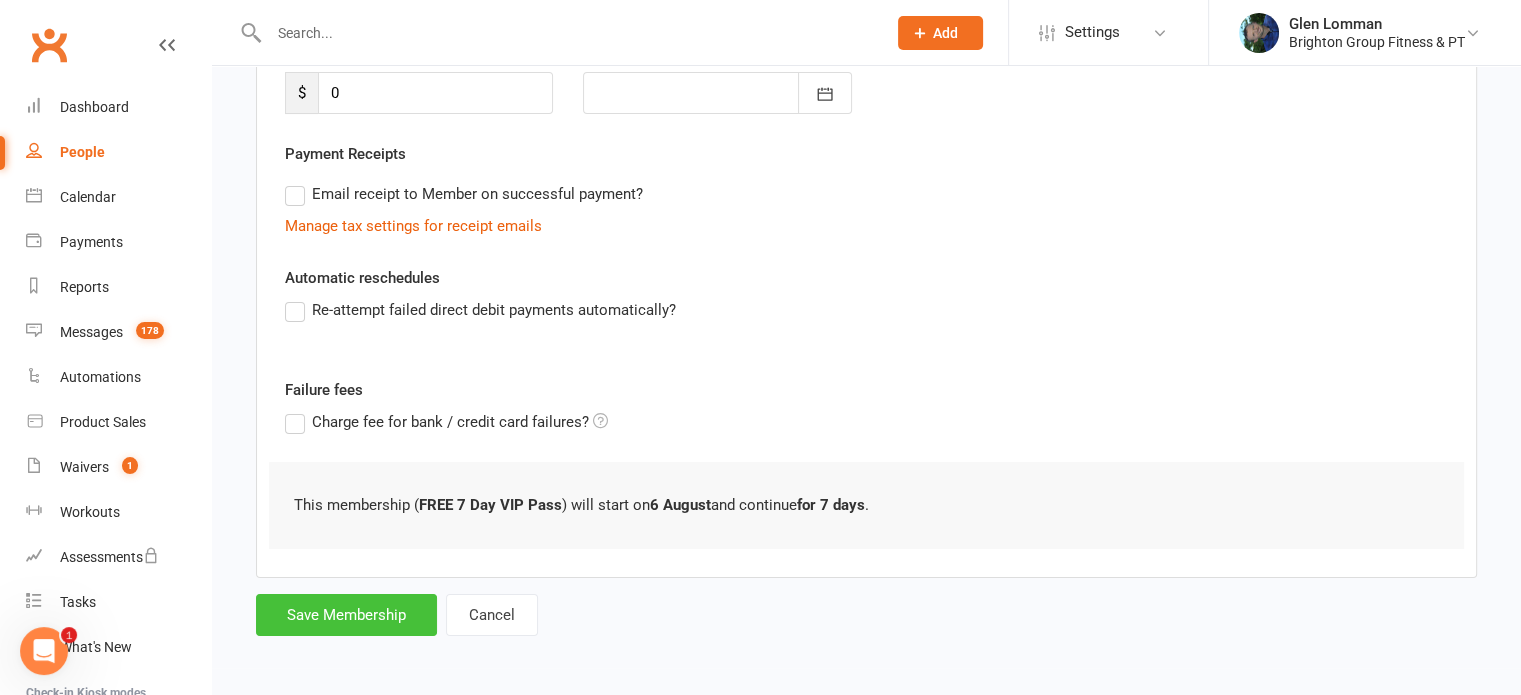 click on "Save Membership" at bounding box center (346, 615) 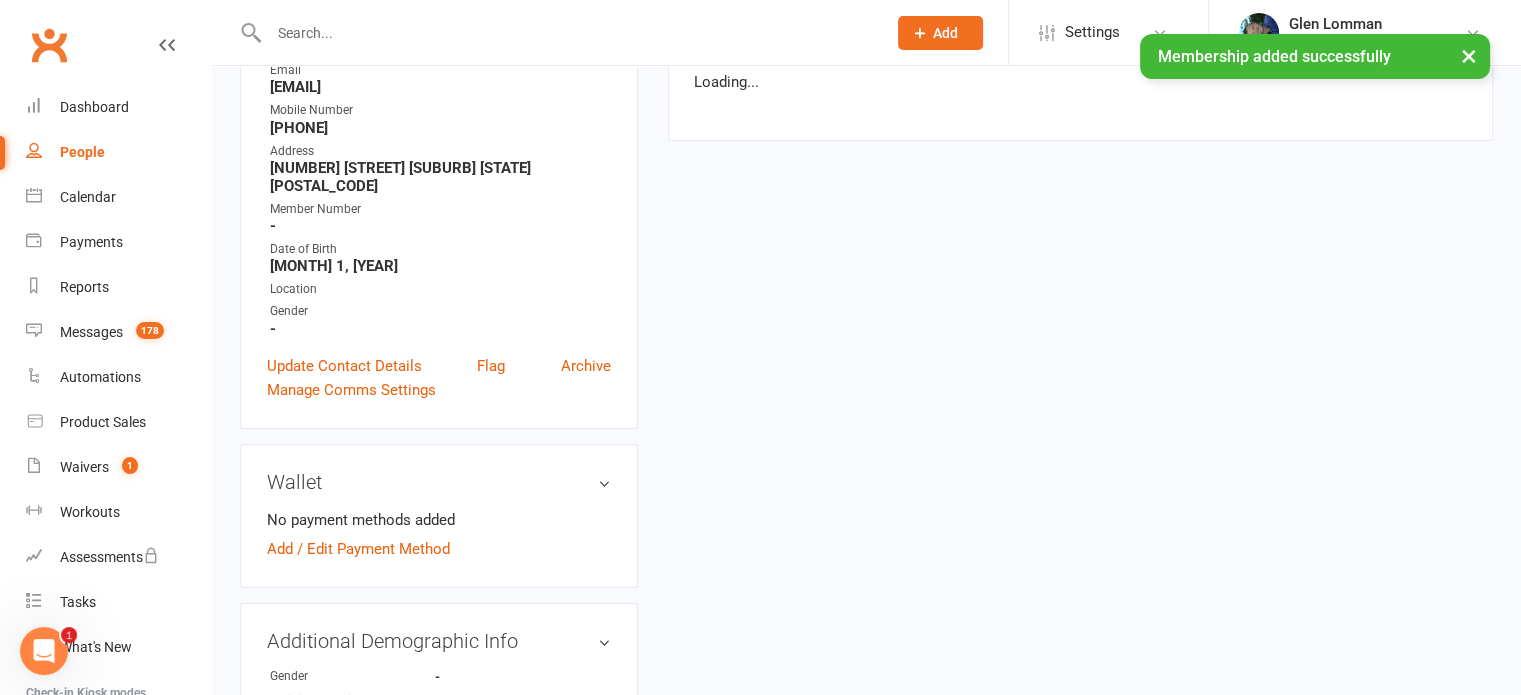 scroll, scrollTop: 0, scrollLeft: 0, axis: both 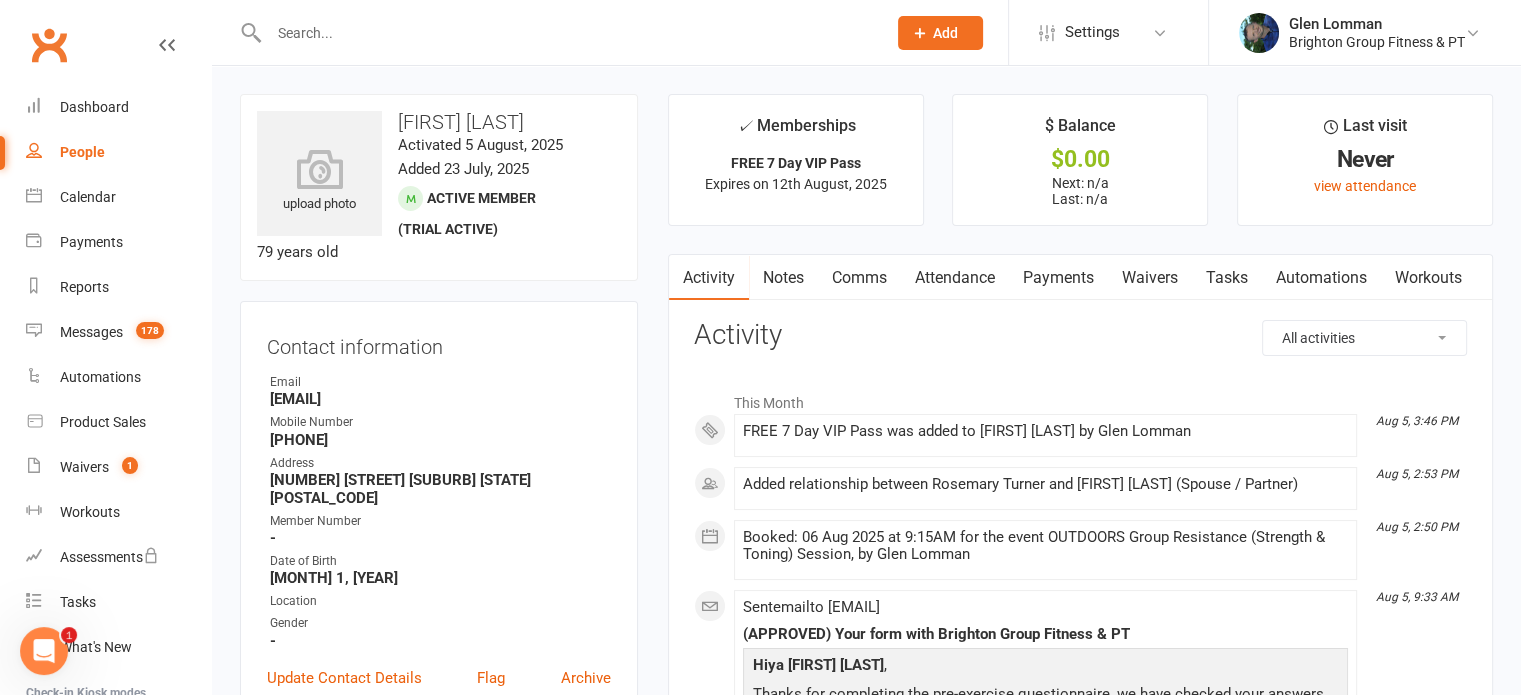 drag, startPoint x: 444, startPoint y: 426, endPoint x: 258, endPoint y: 423, distance: 186.02419 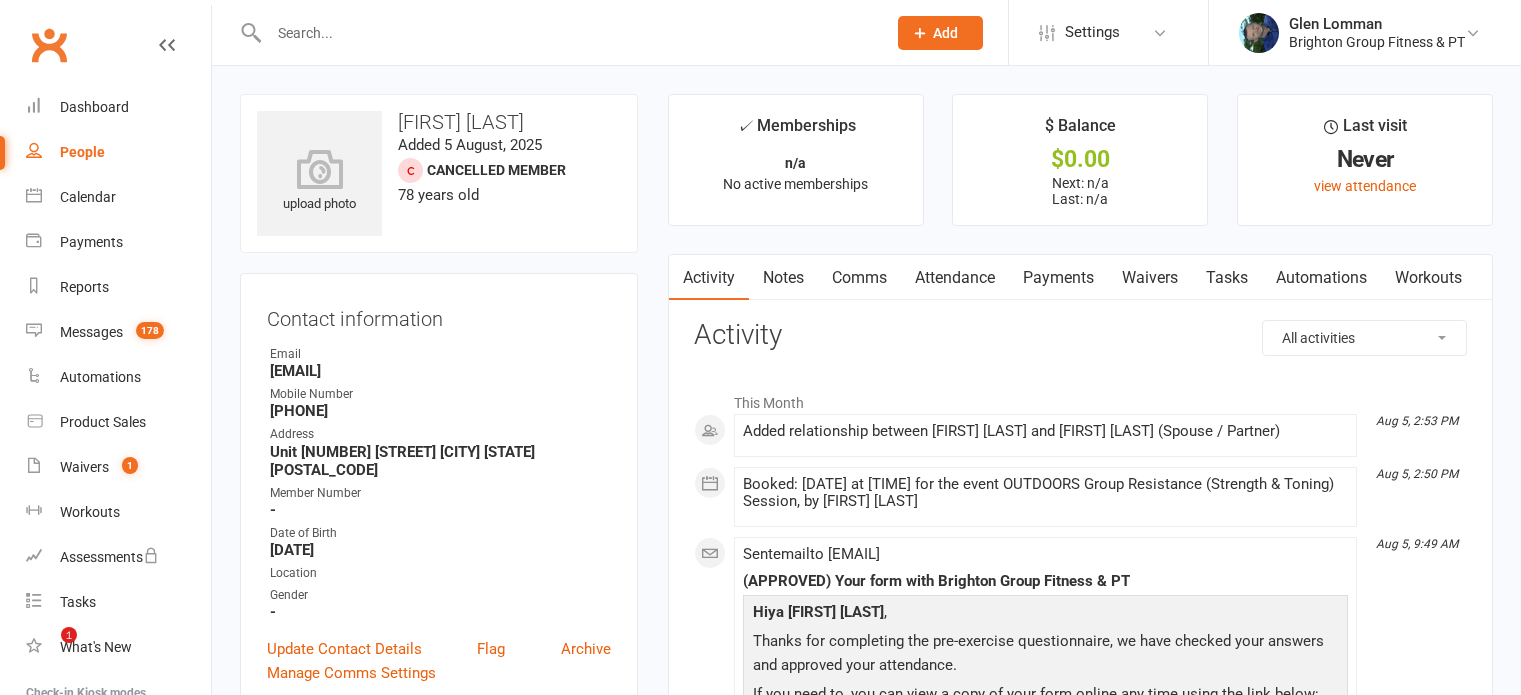 scroll, scrollTop: 0, scrollLeft: 0, axis: both 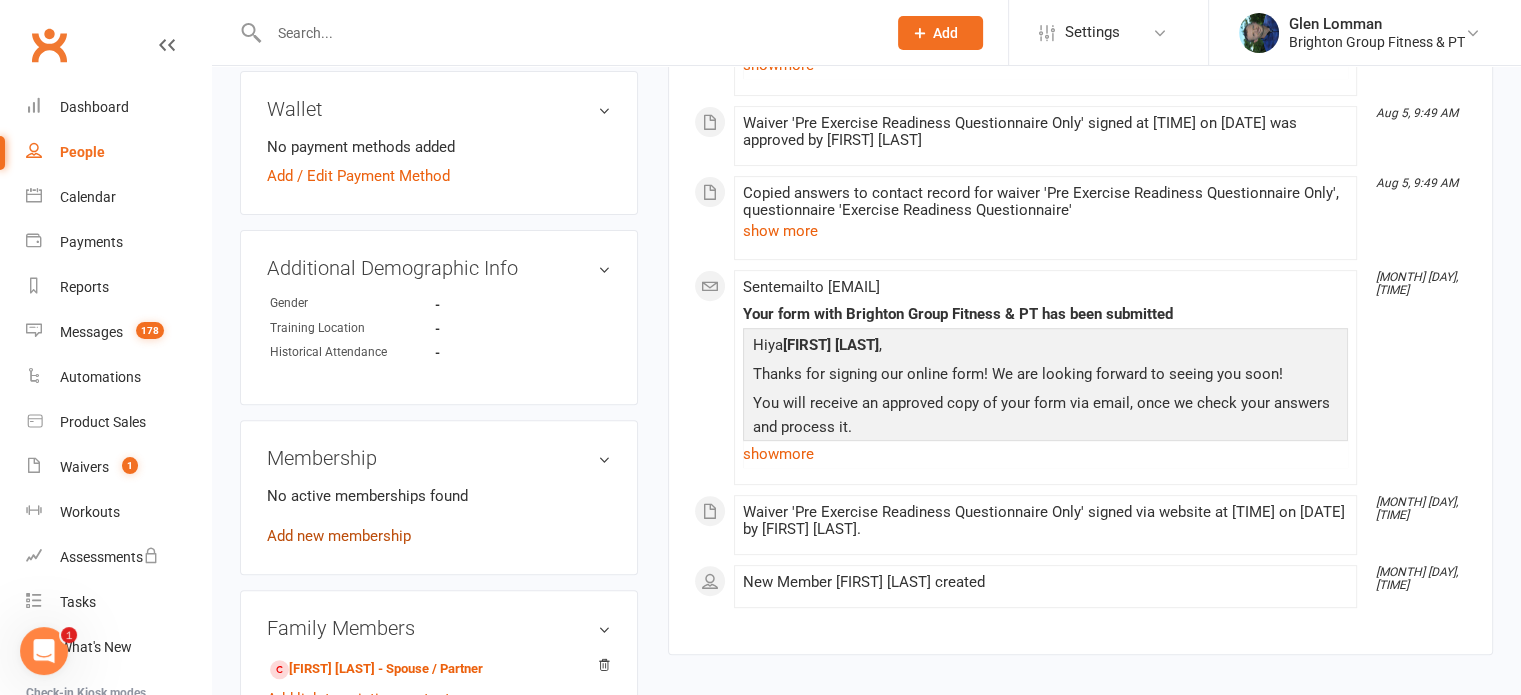 click on "Add new membership" at bounding box center (339, 536) 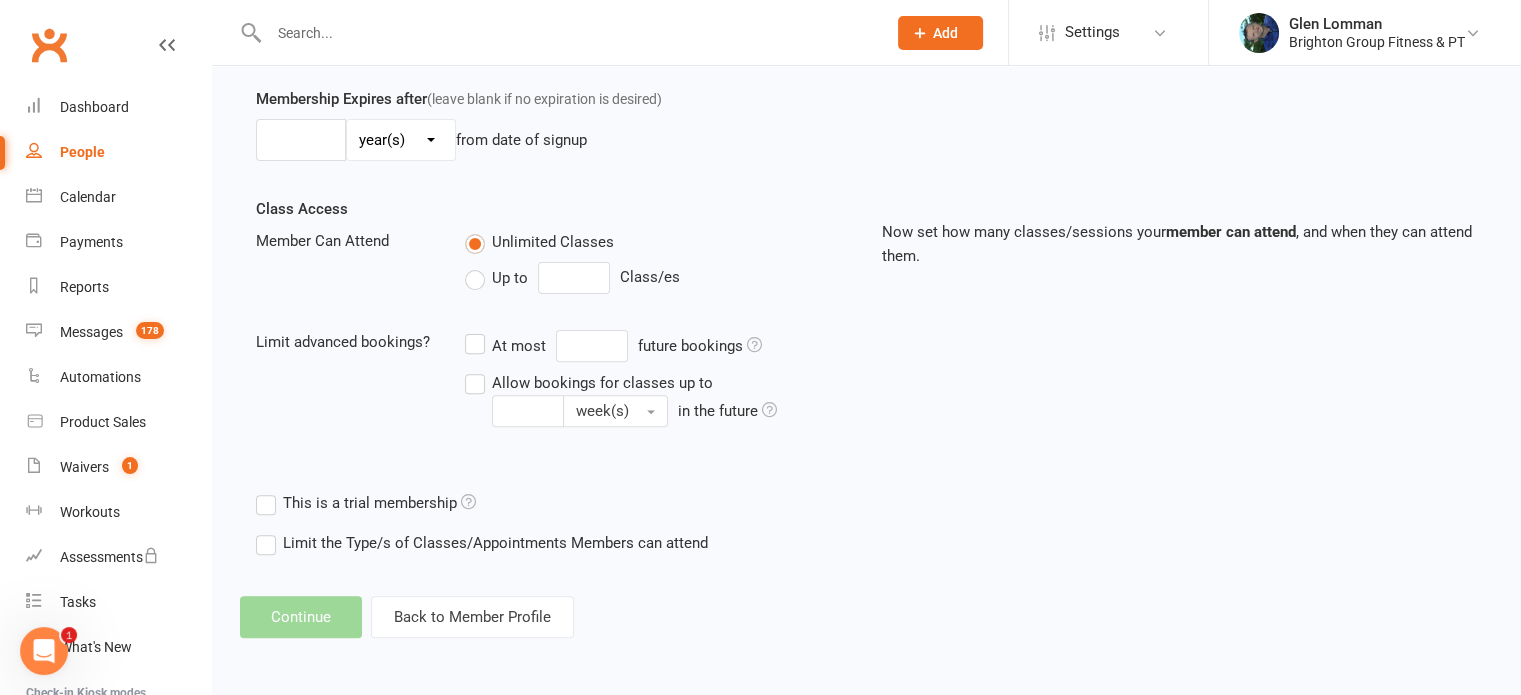 scroll, scrollTop: 0, scrollLeft: 0, axis: both 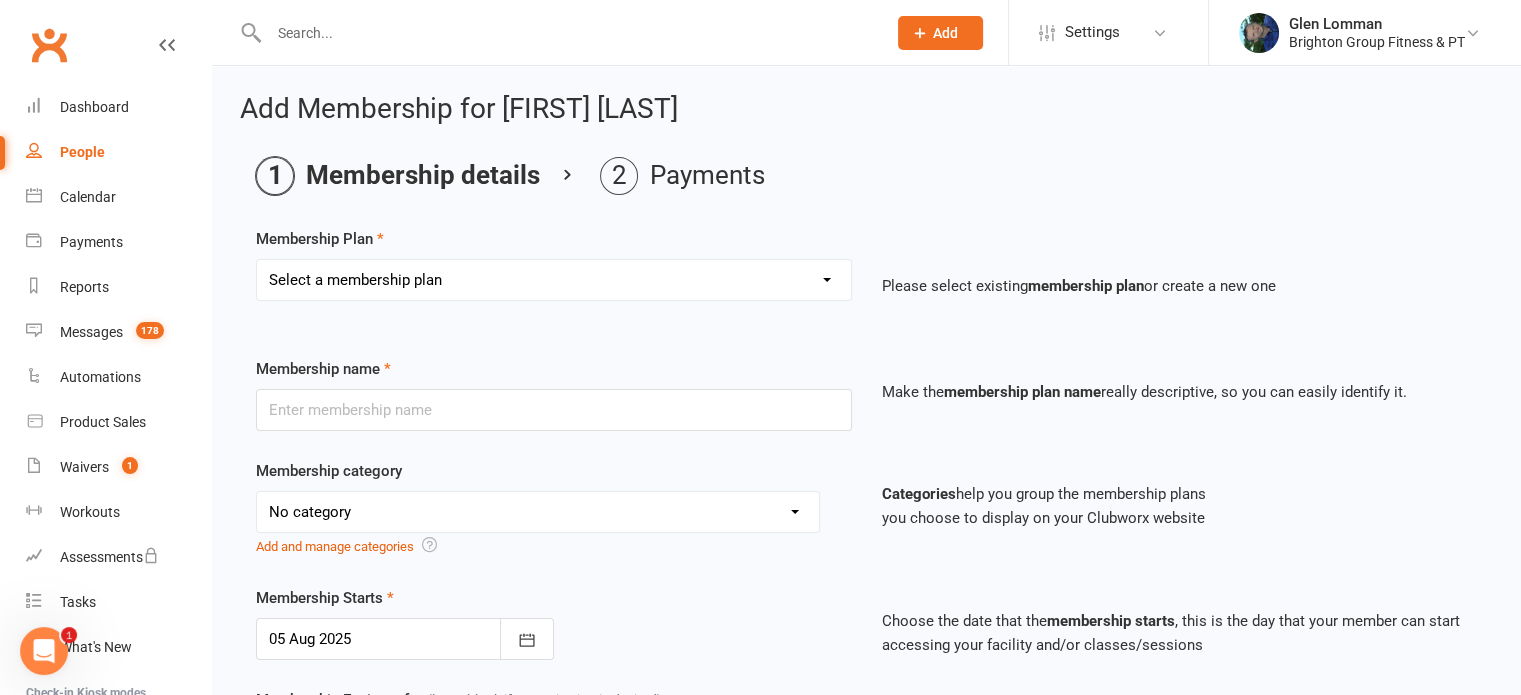 click on "Select a membership plan Create new Membership Plan Gold Membership Package (Paid Monthly) Gold Membership Package (Paid Fortnightly) Gold Membership Package (Paid Weekly) Silver Membership Package (Paid Monthly) Silver Membership Package (Paid Fortnightly) Silver Membership Package (Paid Weekly) 1:1 Mobile PT (1 Sessions Per Week + Bonuses) 1:1 Mobile PT (2 Sessions Per Week + Bonuses) Longevity Retreat May 27-29th 2022 Longevity Retreat May 27-29th 2022 (Paid Monthly x 6months) Longevity Retreat May 27-29th 2022 (Paid Weekly x 26weeks) 6 Week Team Challenge in Oct 24 for $99 Offer + Unlimited Group Sessions (Paid Weekly) 6 Week Team Challenge in Oct 24 for $99 Offer + Unlimited Group Sessions (Paid Fortnightly) 6 Week Team Challenge in Oct 24 for $99 Offer + Unlimited Group Sessions (Paid Monthly) 6 Week Team Challenge $99 Offer + Unlimited Group Sessions (6 Months PIF) 6 Week Team Challenge $99 Offer + Unlimited Group Sessions (12 Months PIF) 3 Months Gold Membership PIF 10% off (Start Date - End Date)" at bounding box center (554, 280) 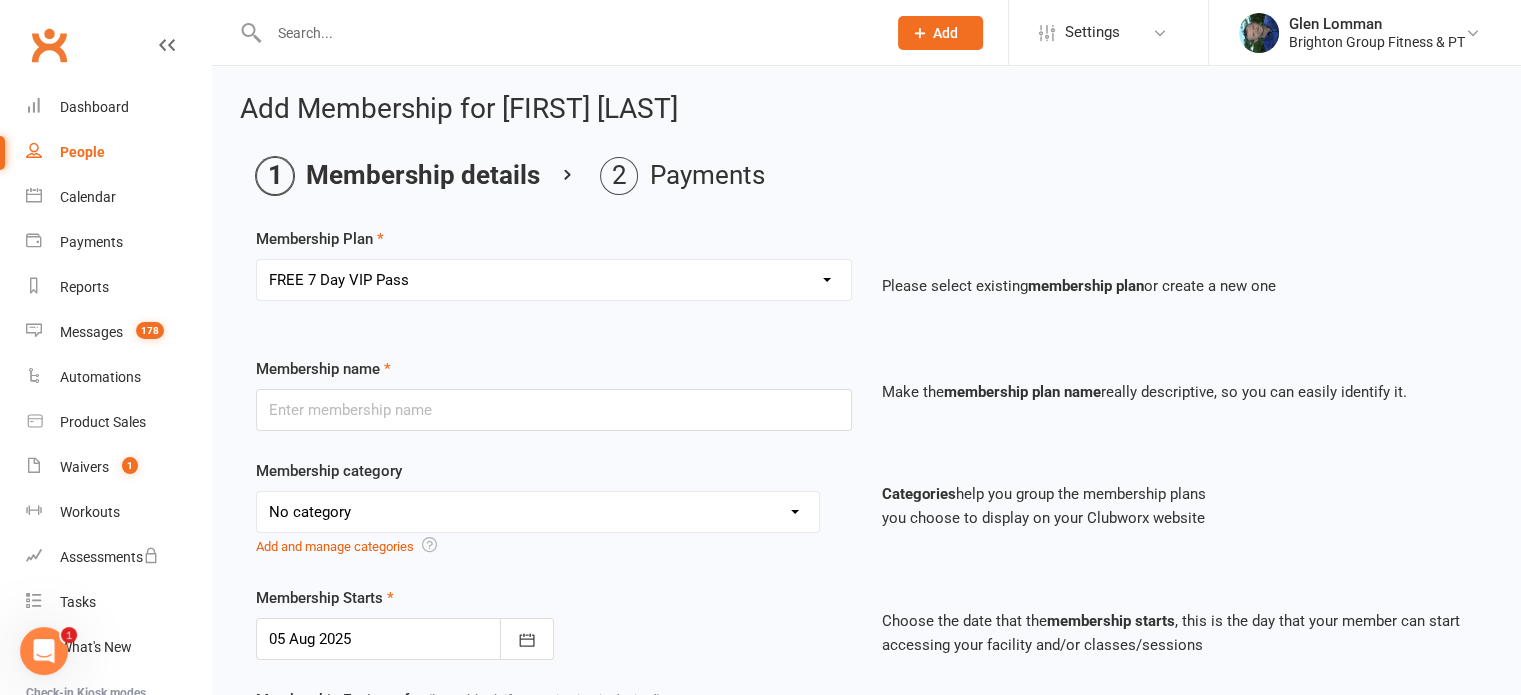 click on "Select a membership plan Create new Membership Plan Gold Membership Package (Paid Monthly) Gold Membership Package (Paid Fortnightly) Gold Membership Package (Paid Weekly) Silver Membership Package (Paid Monthly) Silver Membership Package (Paid Fortnightly) Silver Membership Package (Paid Weekly) 1:1 Mobile PT (1 Sessions Per Week + Bonuses) 1:1 Mobile PT (2 Sessions Per Week + Bonuses) Longevity Retreat May 27-29th 2022 Longevity Retreat May 27-29th 2022 (Paid Monthly x 6months) Longevity Retreat May 27-29th 2022 (Paid Weekly x 26weeks) 6 Week Team Challenge in Oct 24 for $99 Offer + Unlimited Group Sessions (Paid Weekly) 6 Week Team Challenge in Oct 24 for $99 Offer + Unlimited Group Sessions (Paid Fortnightly) 6 Week Team Challenge in Oct 24 for $99 Offer + Unlimited Group Sessions (Paid Monthly) 6 Week Team Challenge $99 Offer + Unlimited Group Sessions (6 Months PIF) 6 Week Team Challenge $99 Offer + Unlimited Group Sessions (12 Months PIF) 3 Months Gold Membership PIF 10% off (Start Date - End Date)" at bounding box center (554, 280) 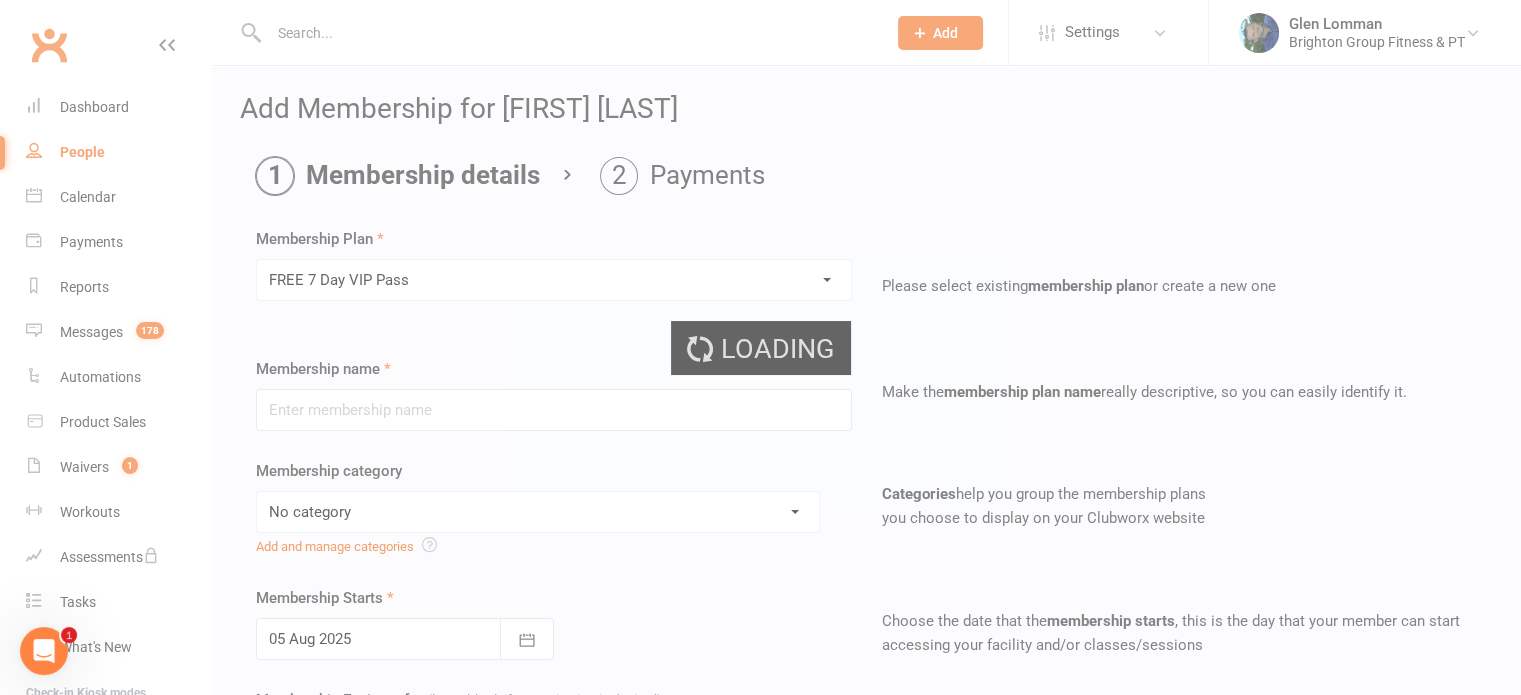 type on "FREE 7 Day VIP Pass" 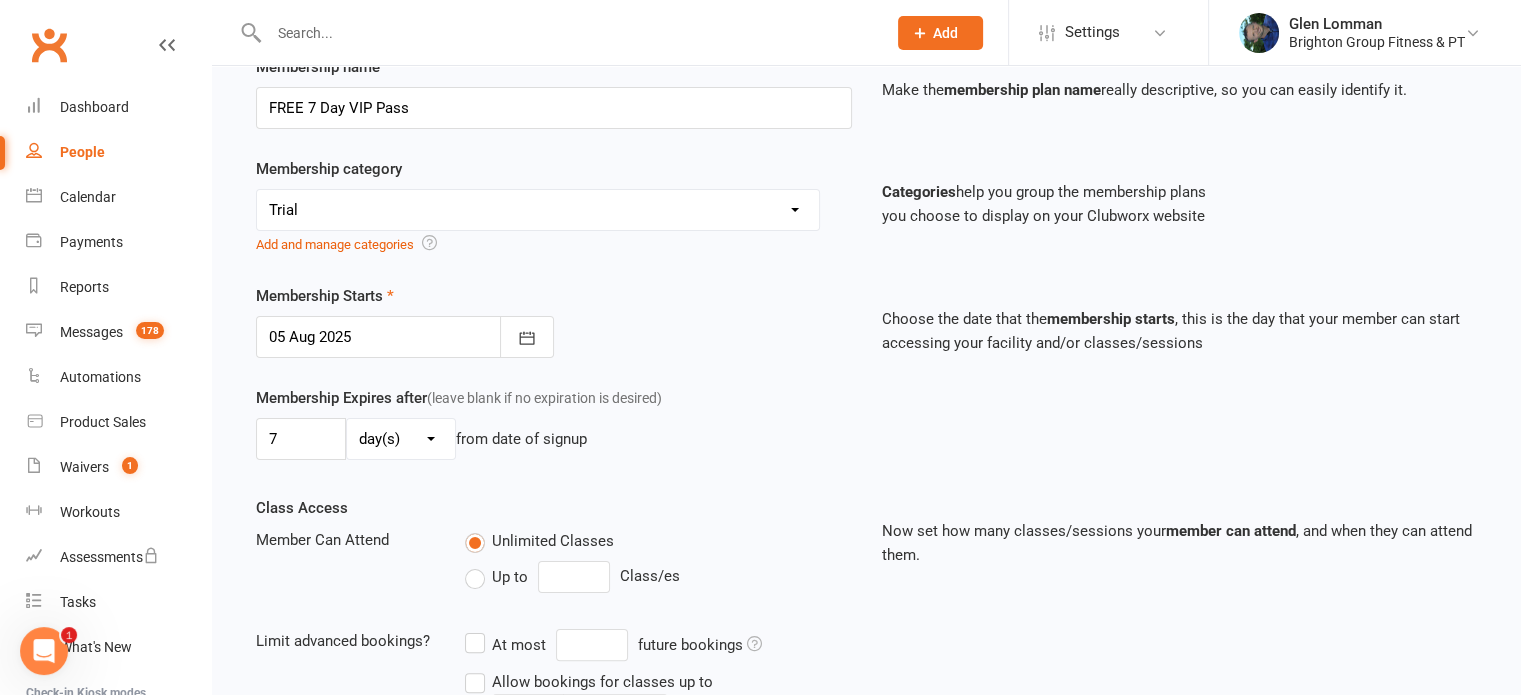 scroll, scrollTop: 328, scrollLeft: 0, axis: vertical 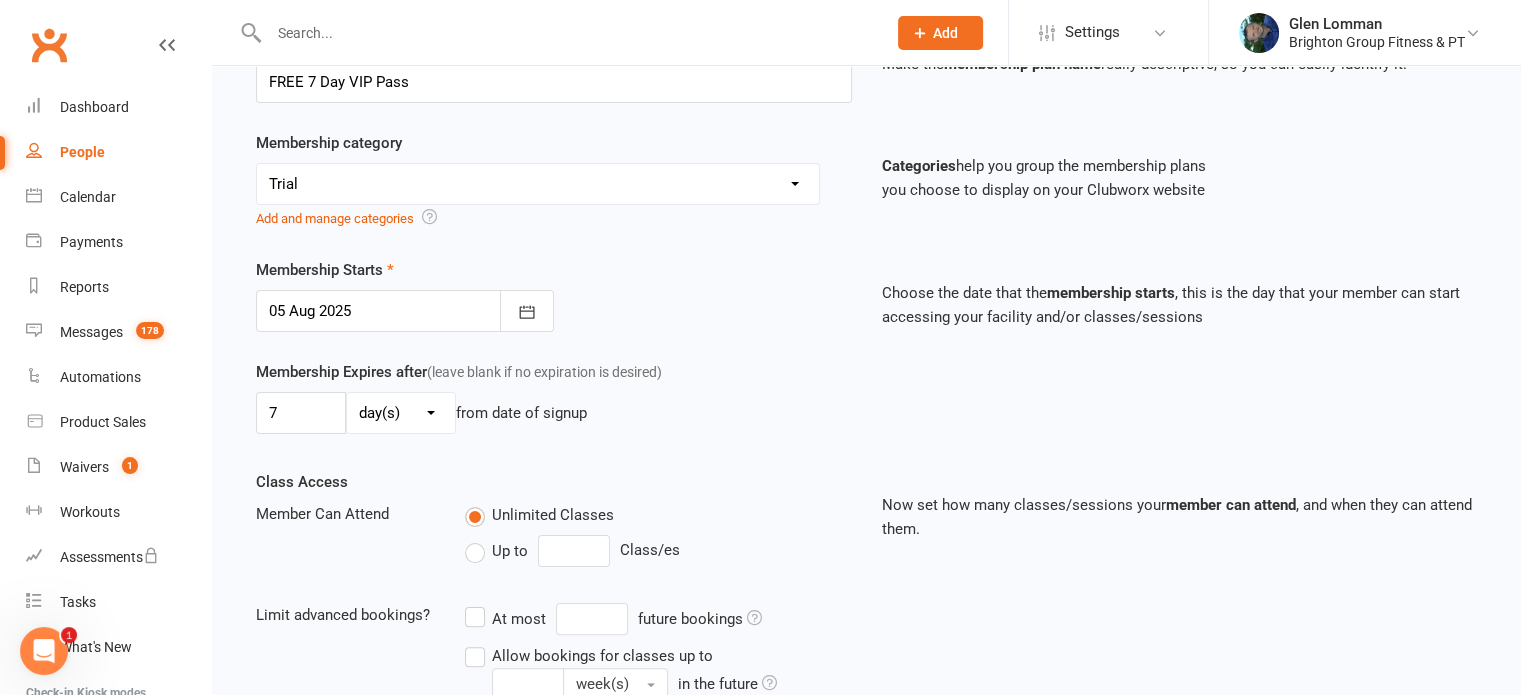 click at bounding box center [405, 311] 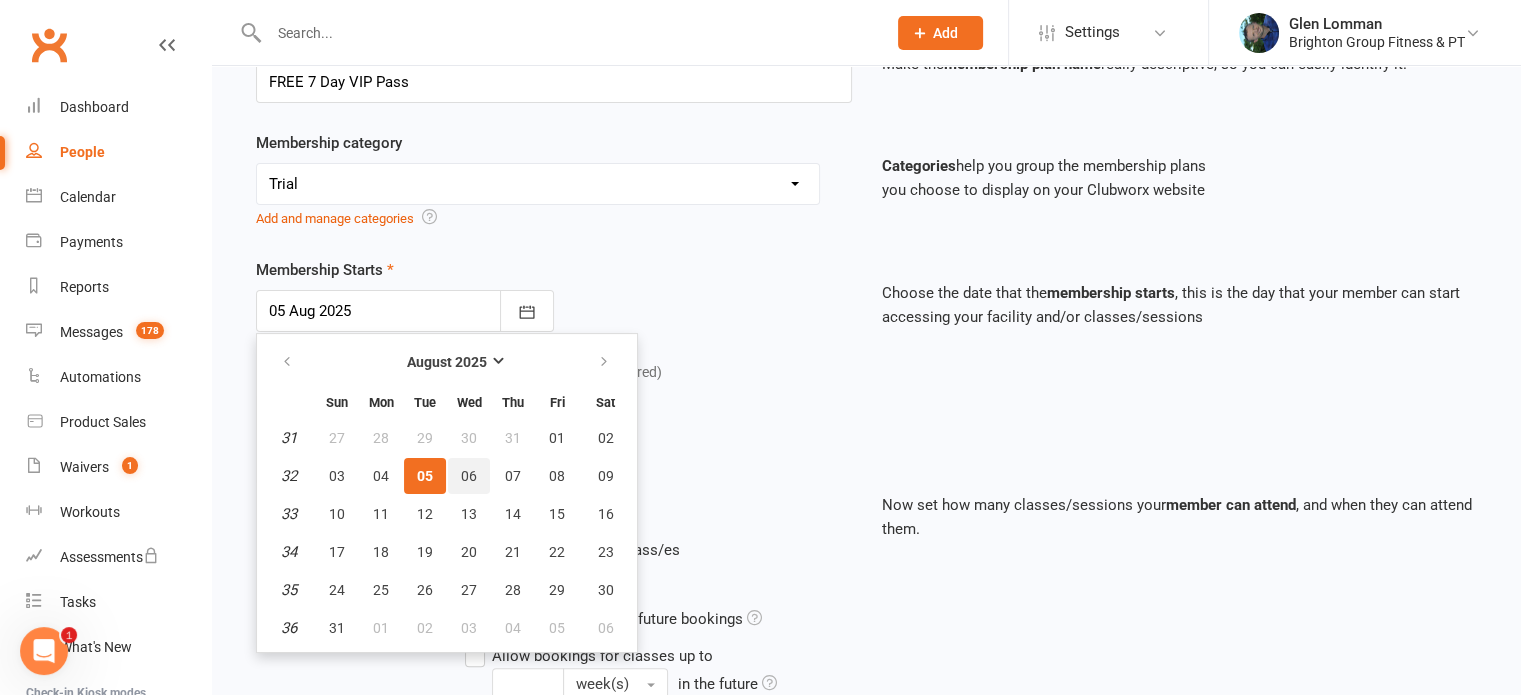 click on "06" at bounding box center (469, 476) 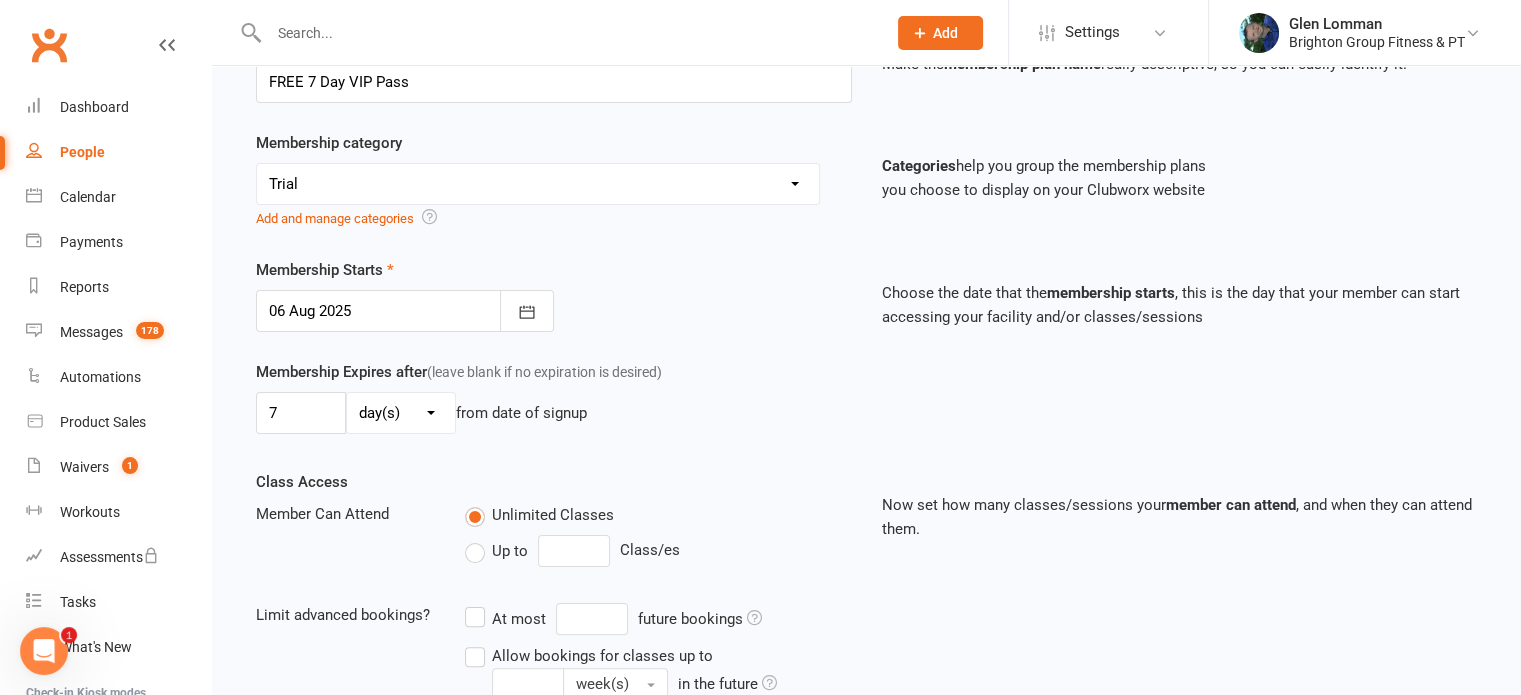 scroll, scrollTop: 597, scrollLeft: 0, axis: vertical 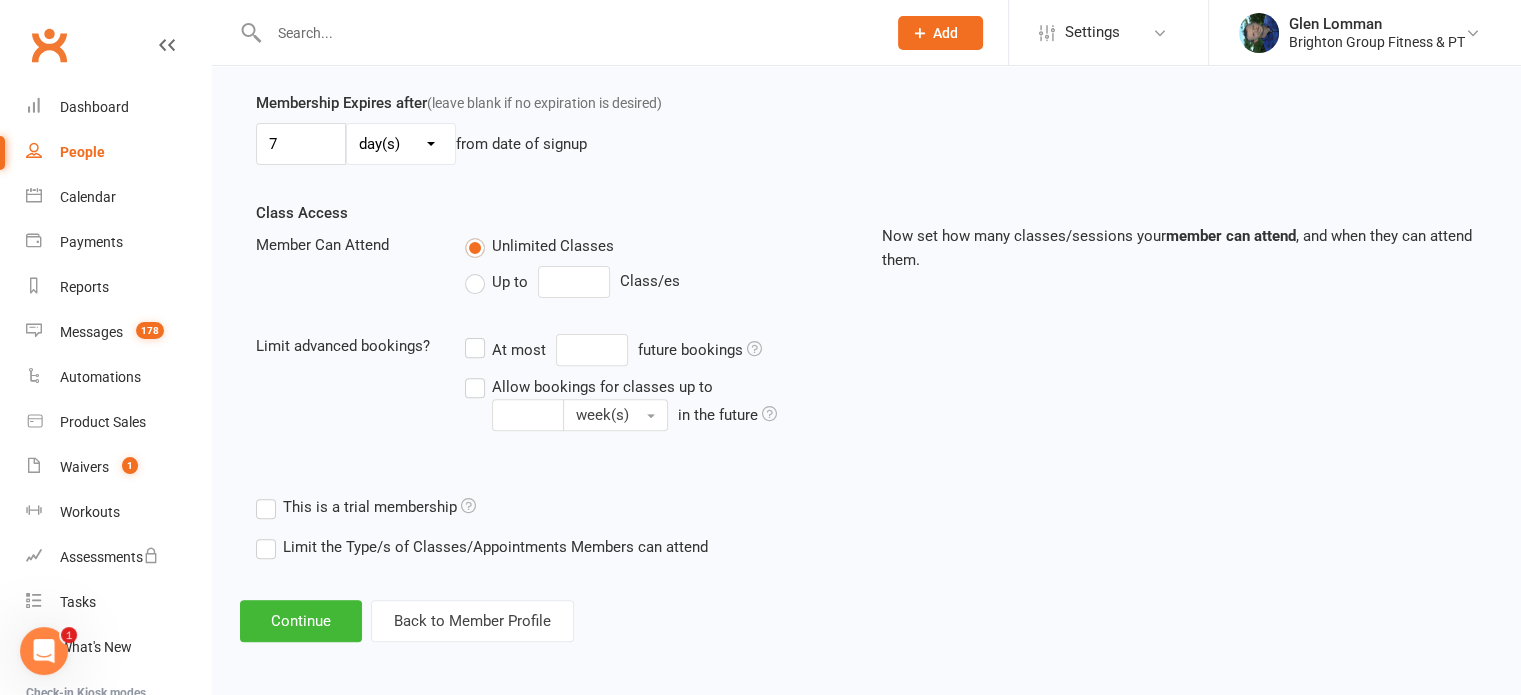 click on "This is a trial membership" at bounding box center (366, 507) 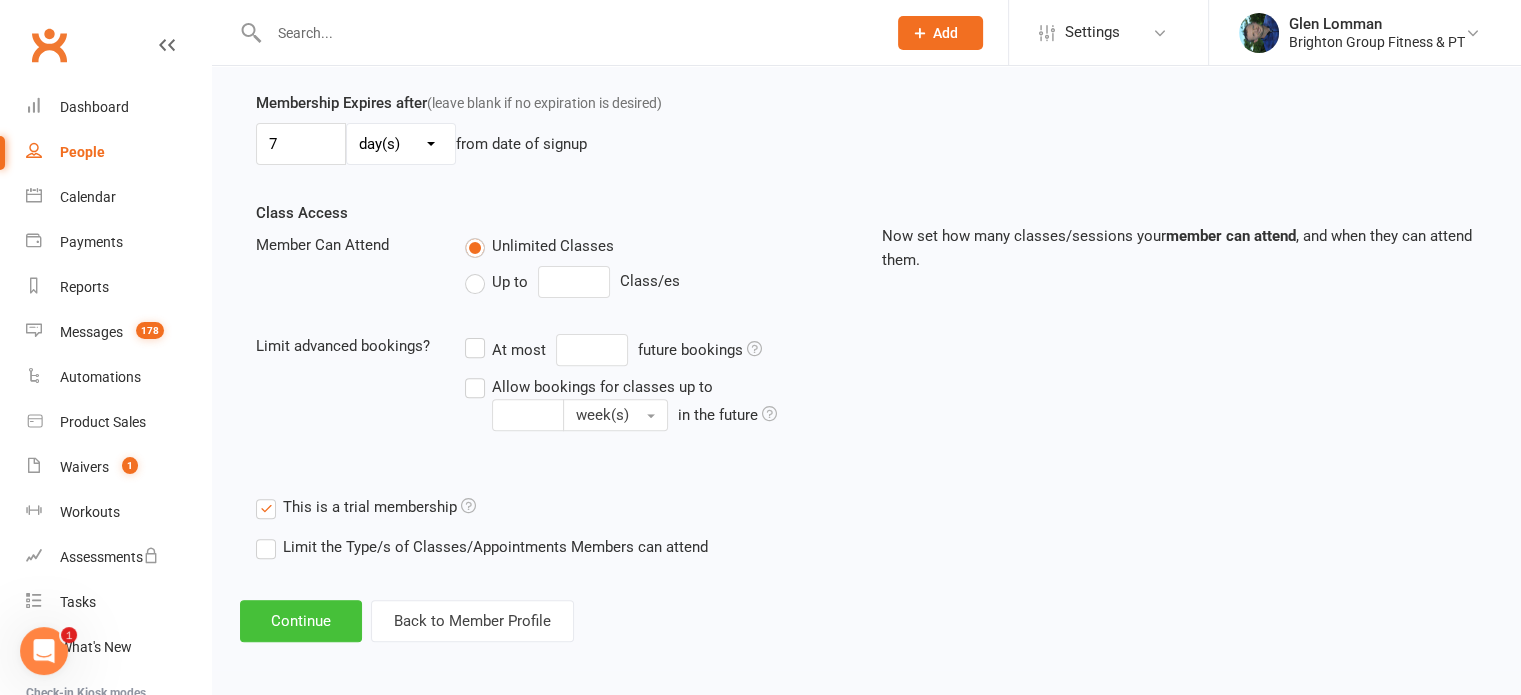click on "Continue" at bounding box center (301, 621) 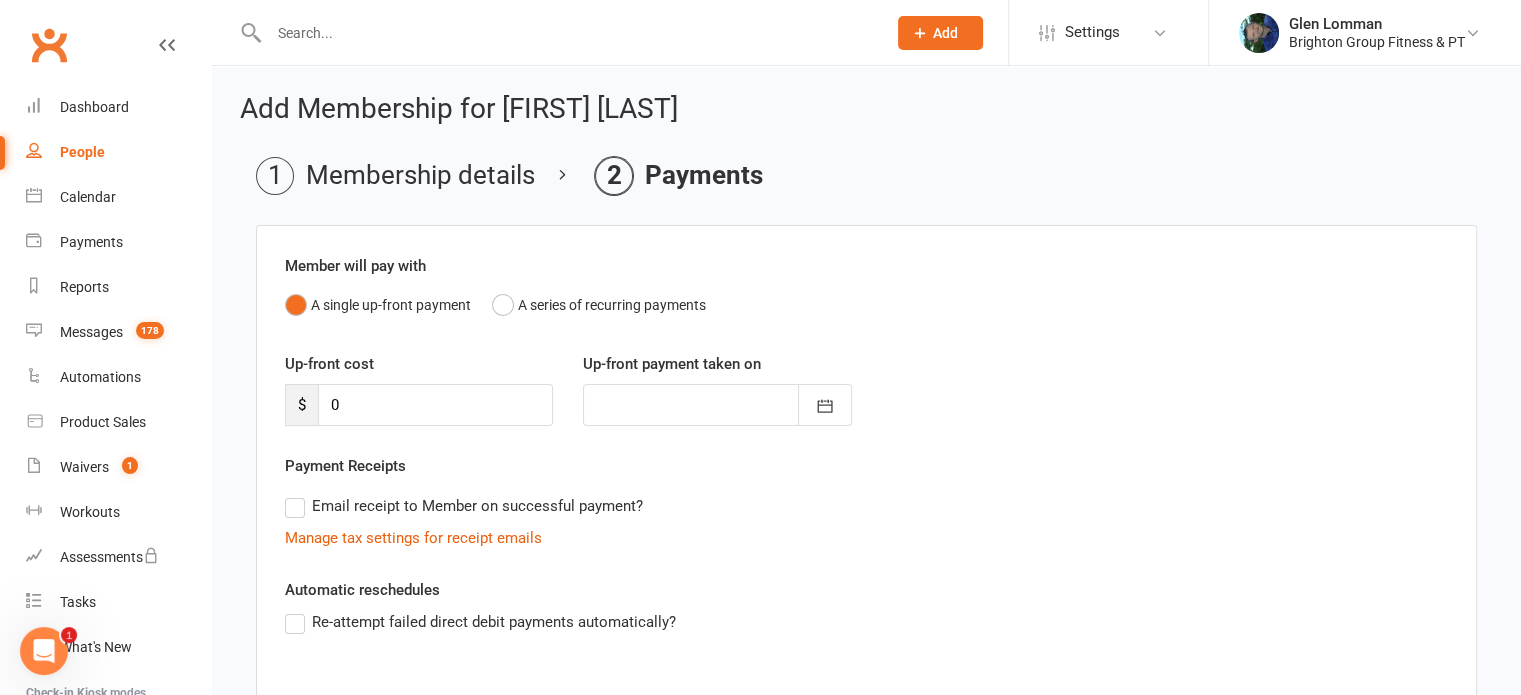 scroll, scrollTop: 312, scrollLeft: 0, axis: vertical 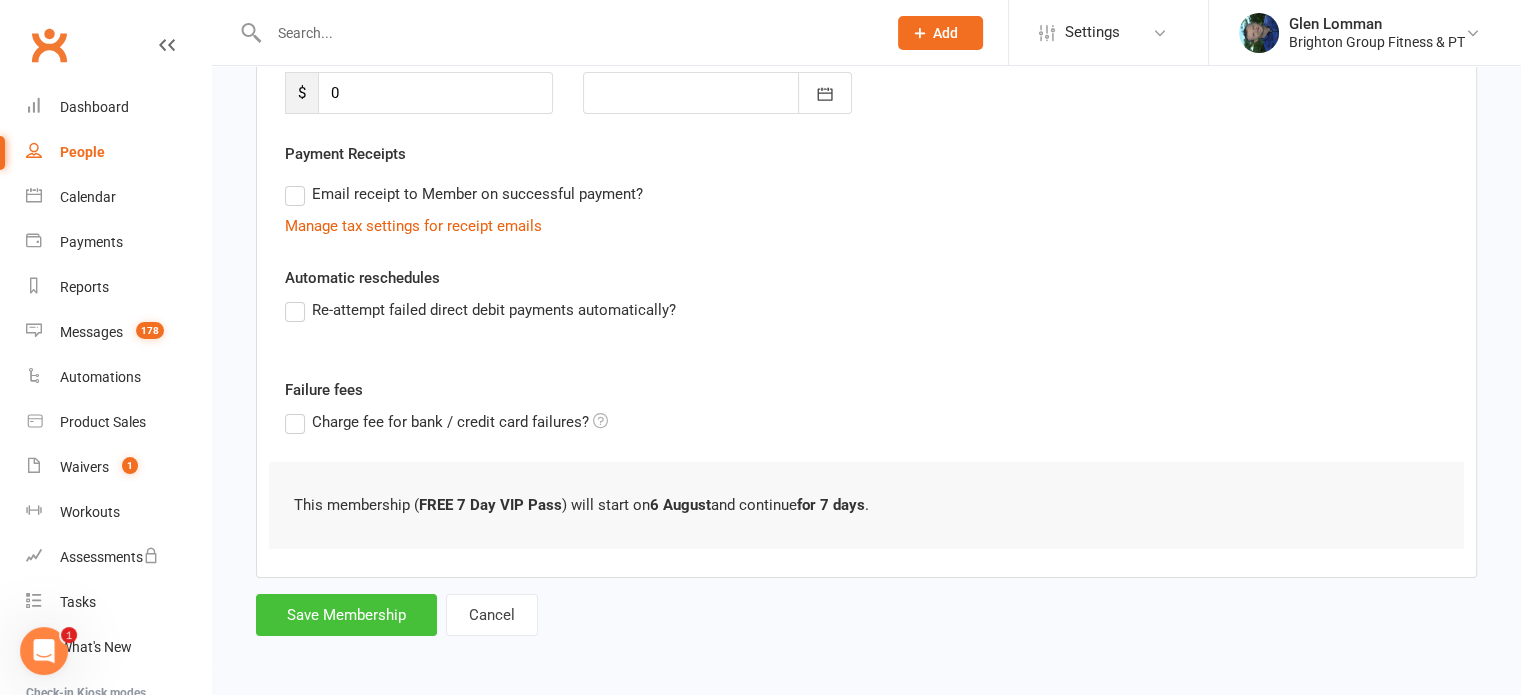 click on "Save Membership" at bounding box center (346, 615) 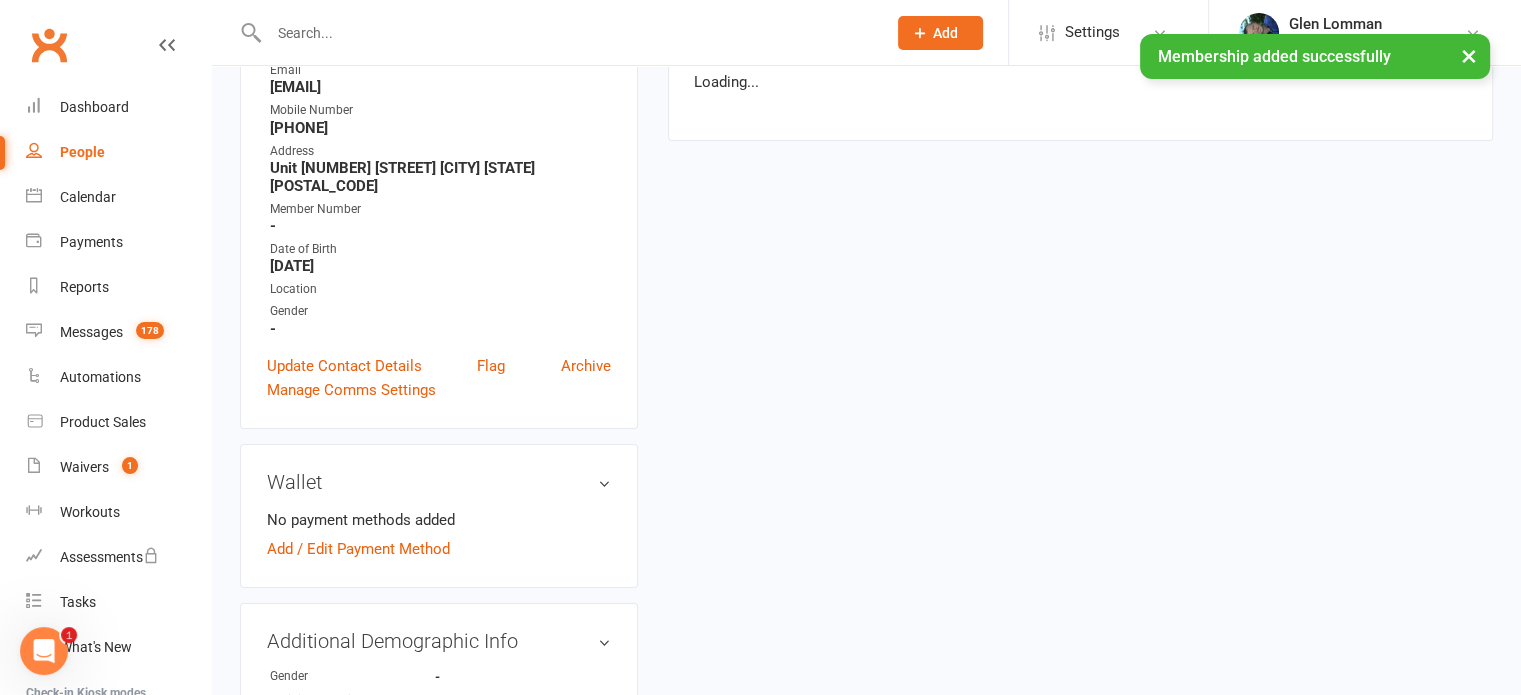 scroll, scrollTop: 0, scrollLeft: 0, axis: both 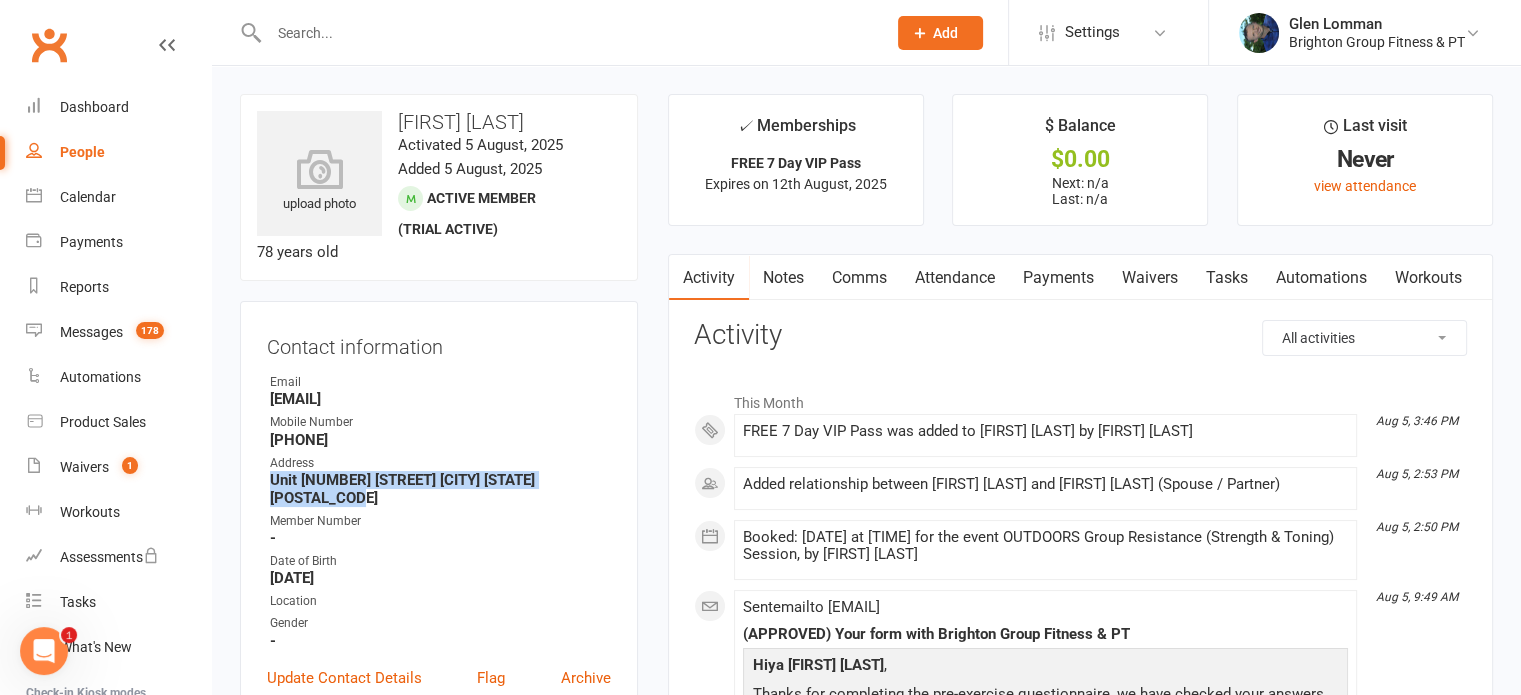 drag, startPoint x: 308, startPoint y: 497, endPoint x: 270, endPoint y: 477, distance: 42.941822 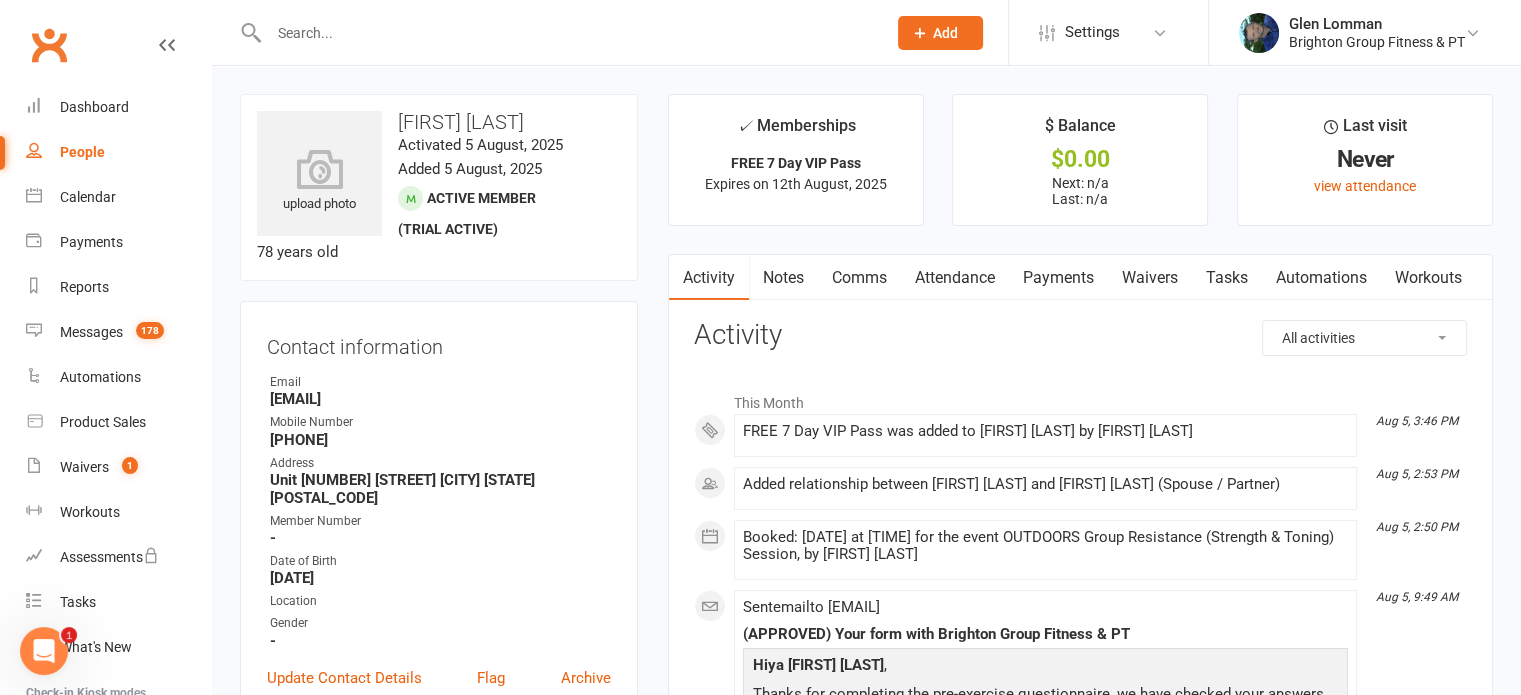 click on "Mobile Number" at bounding box center [440, 422] 